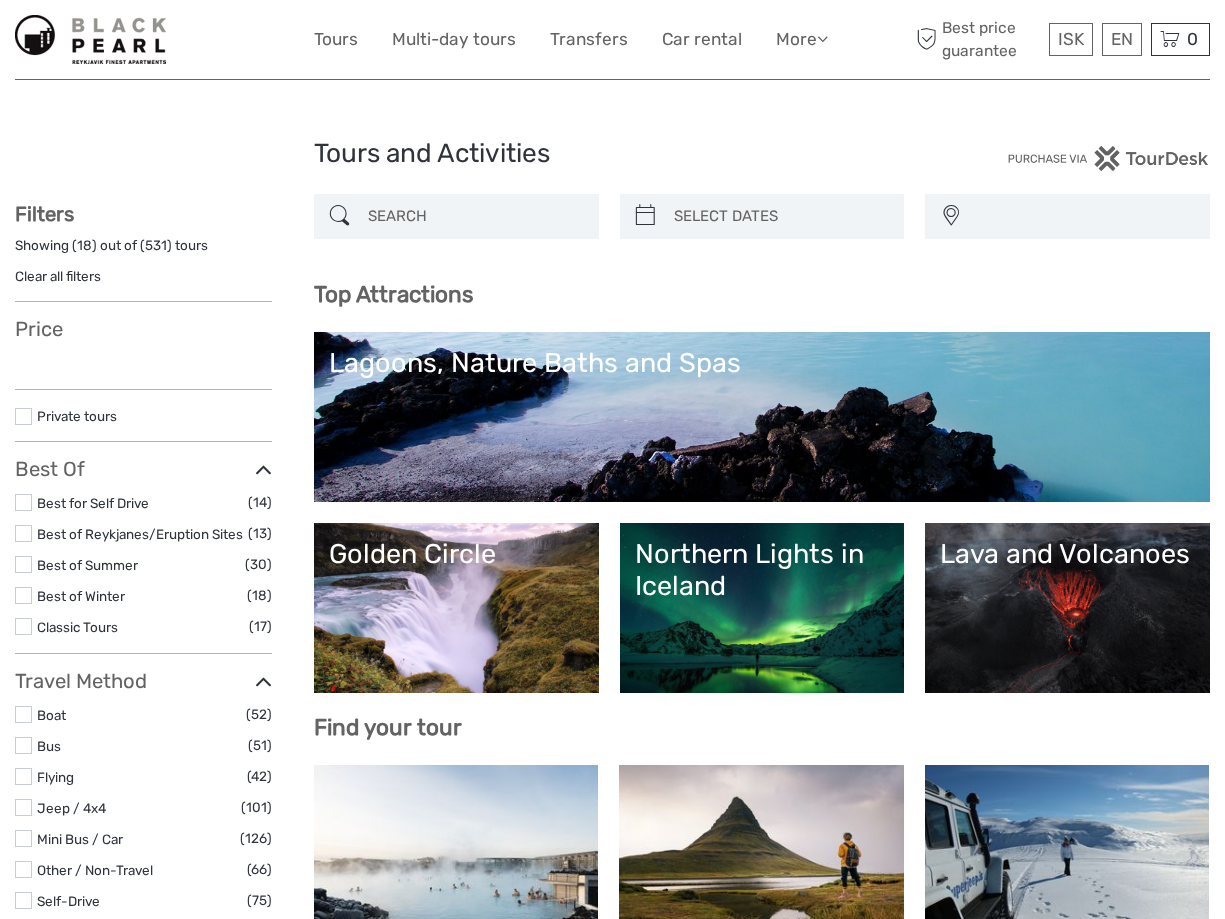 select 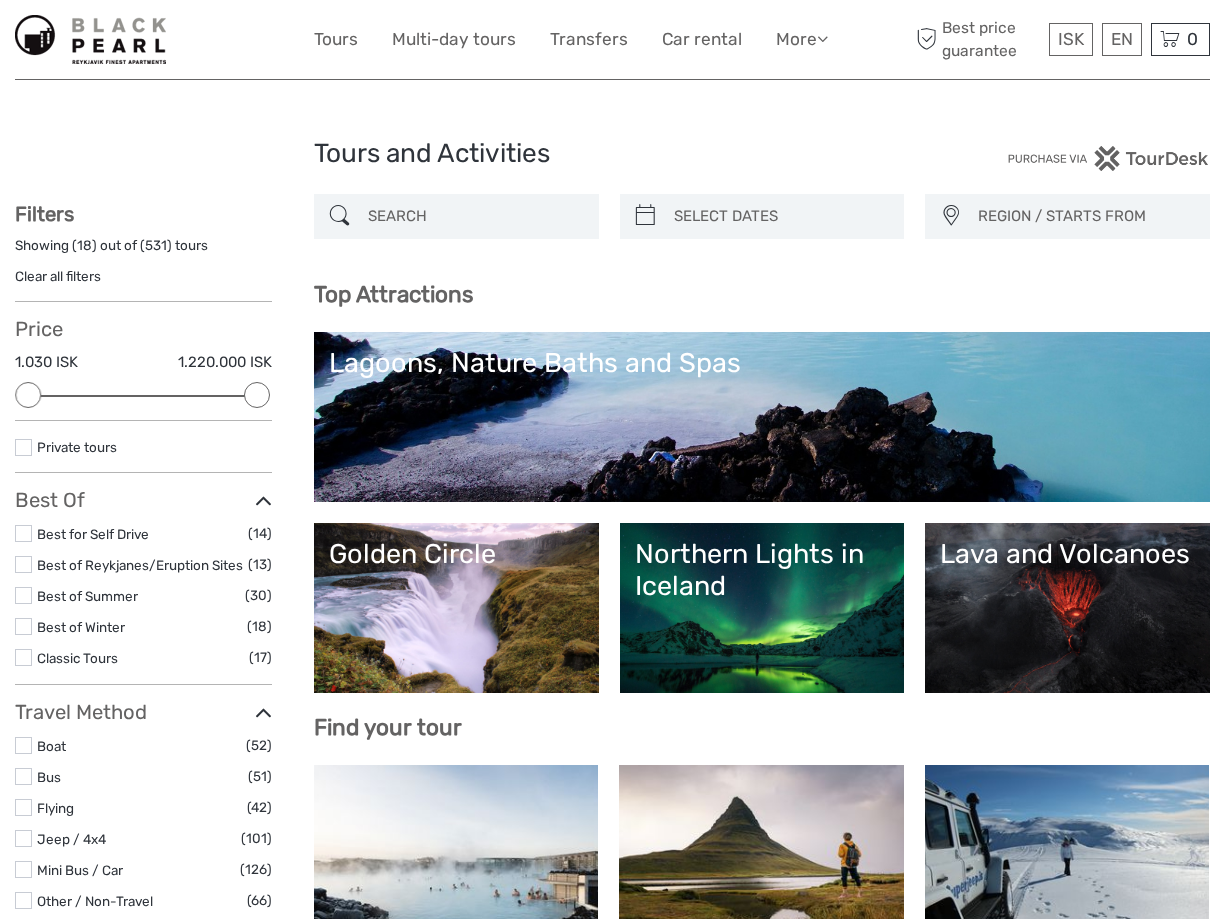 scroll, scrollTop: 0, scrollLeft: 0, axis: both 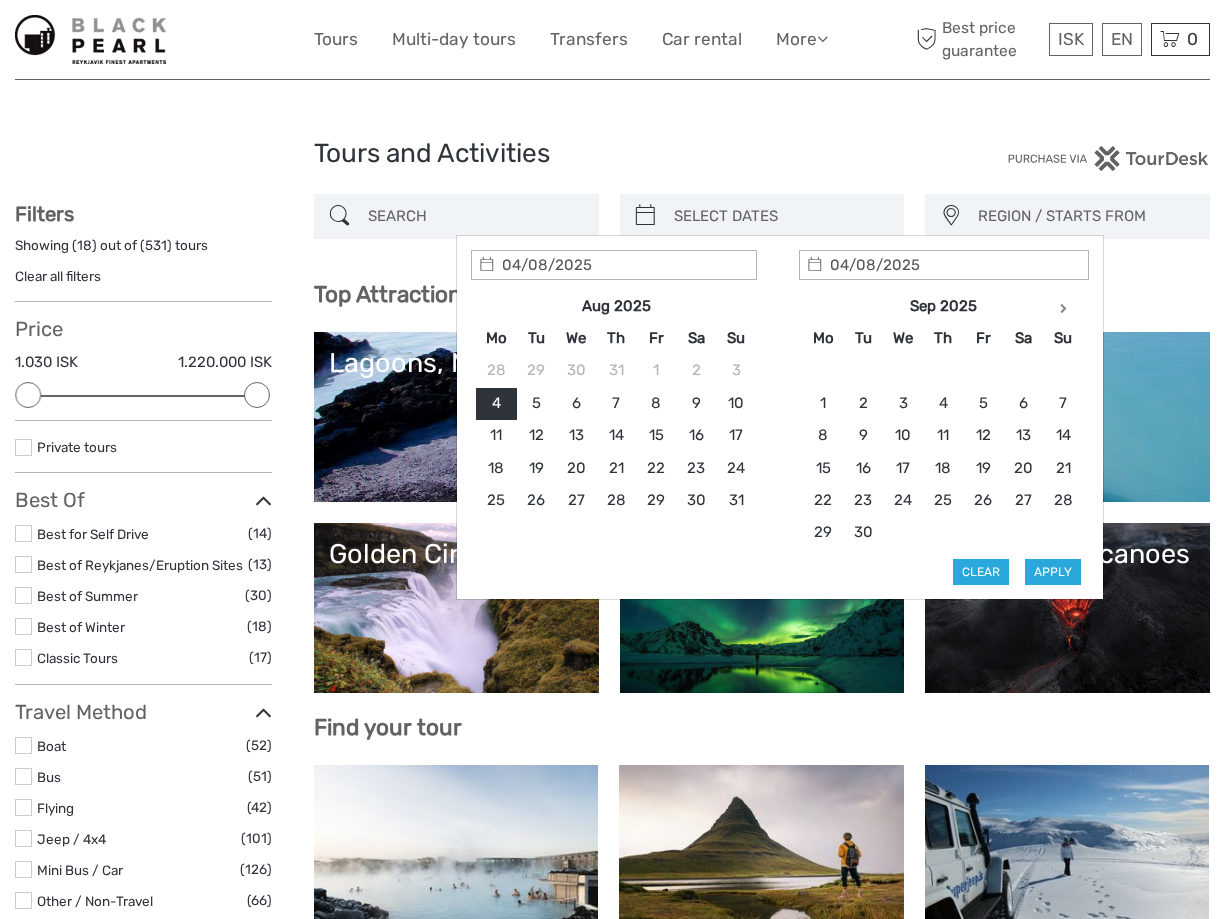 click at bounding box center [780, 216] 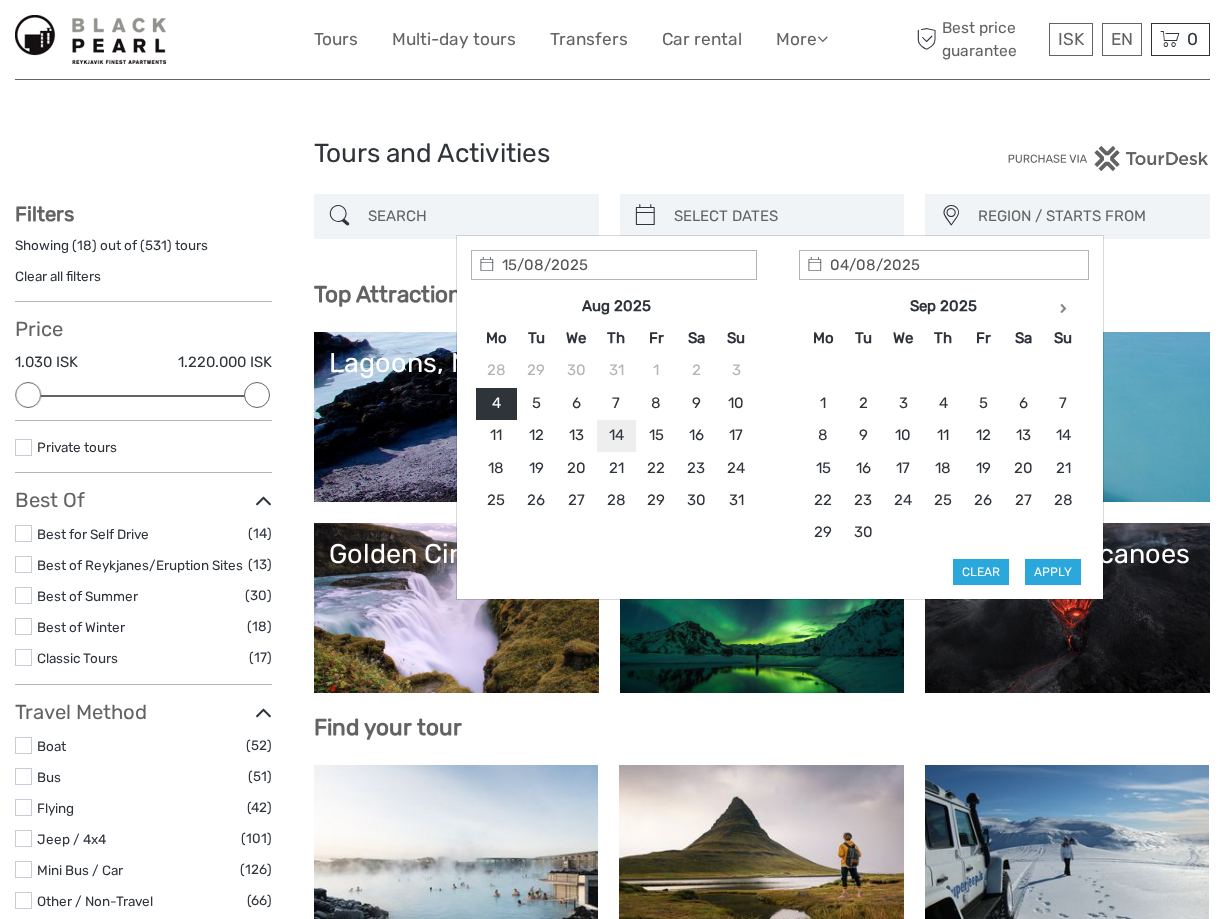 type on "14/08/2025" 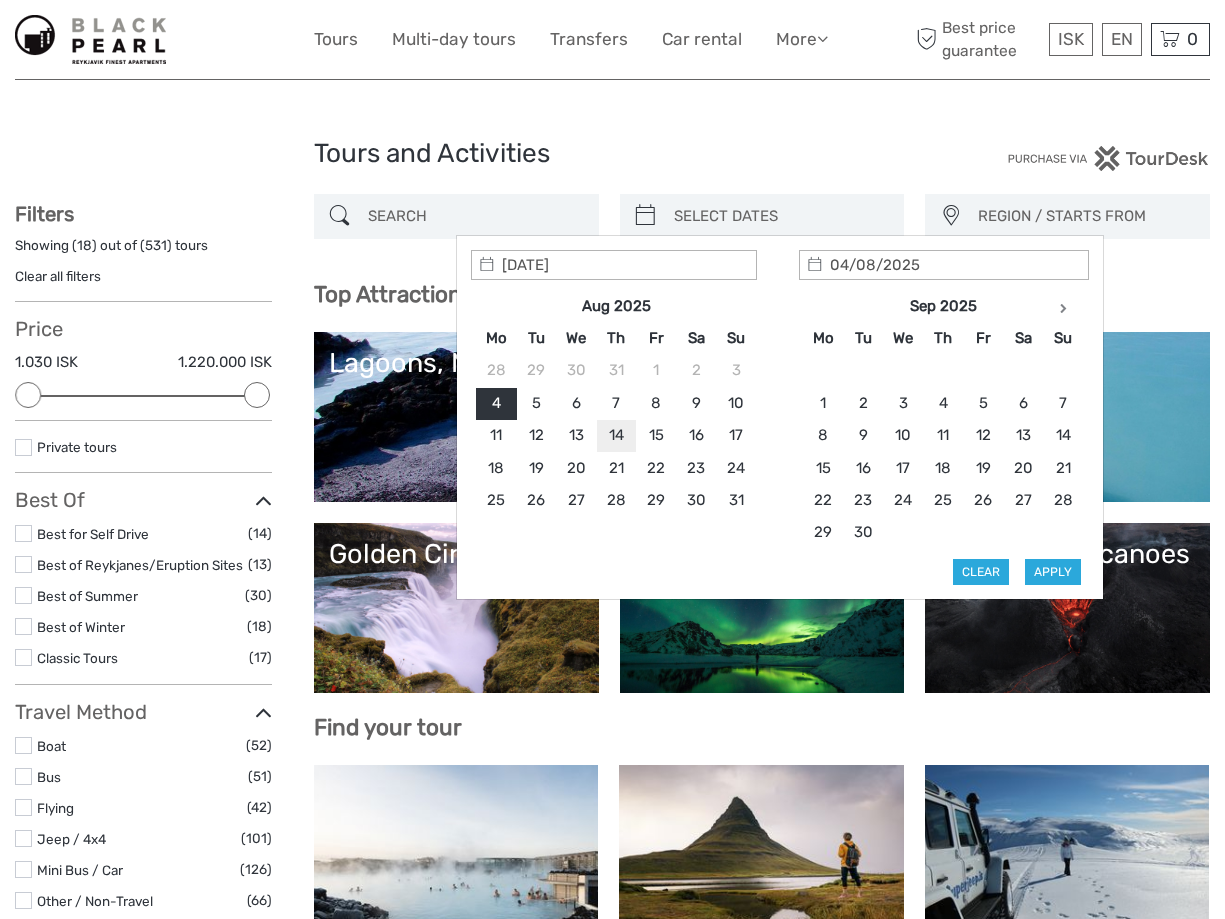 type on "14/08/2025" 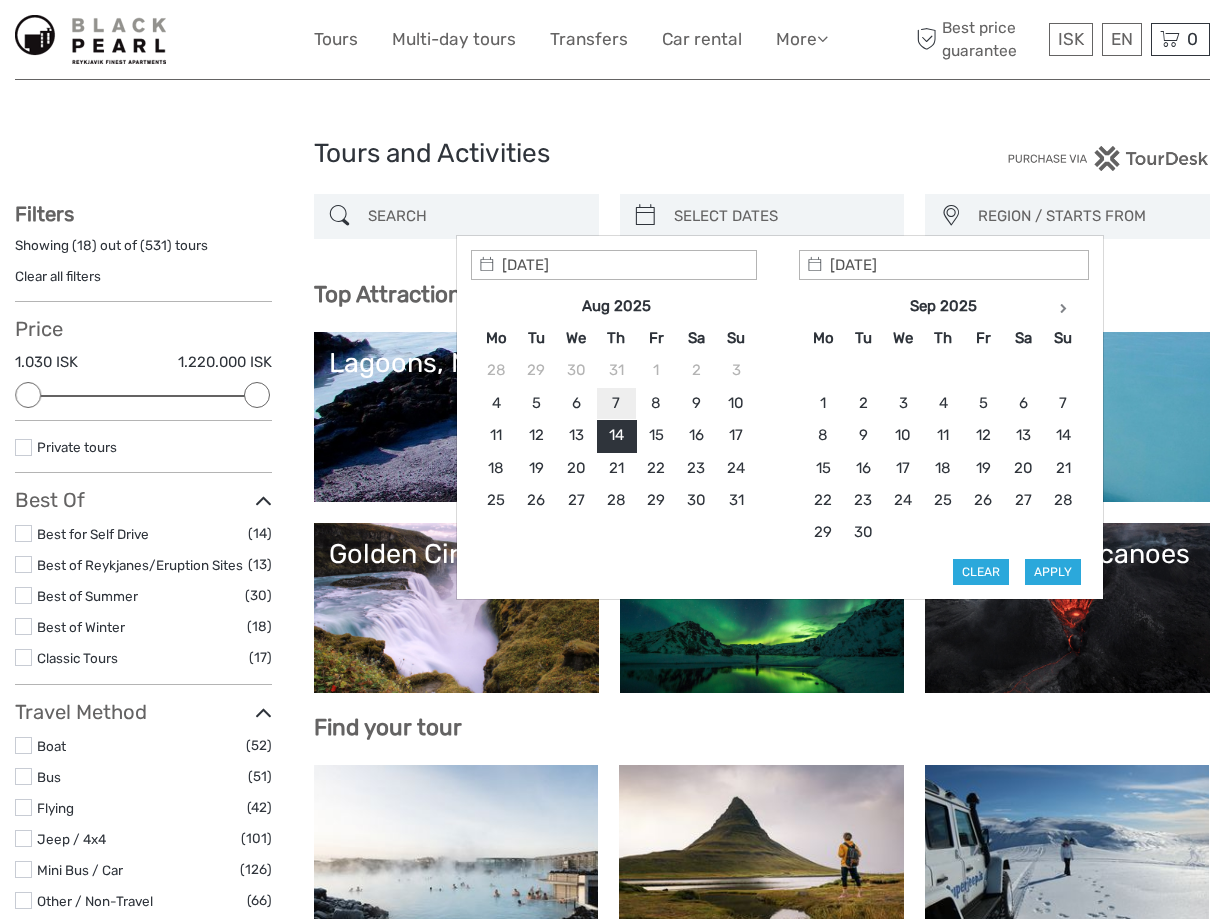type on "07/08/2025" 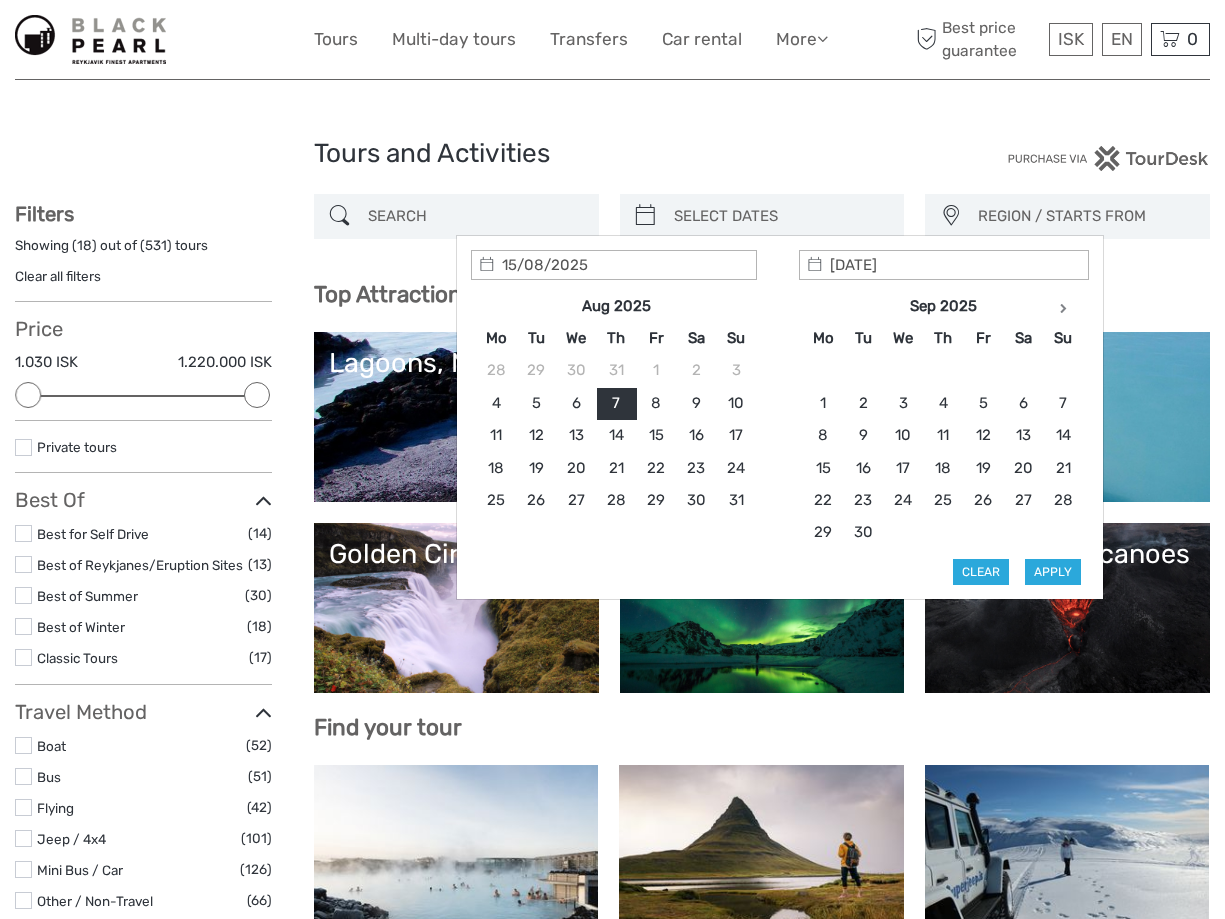 type on "07/08/2025" 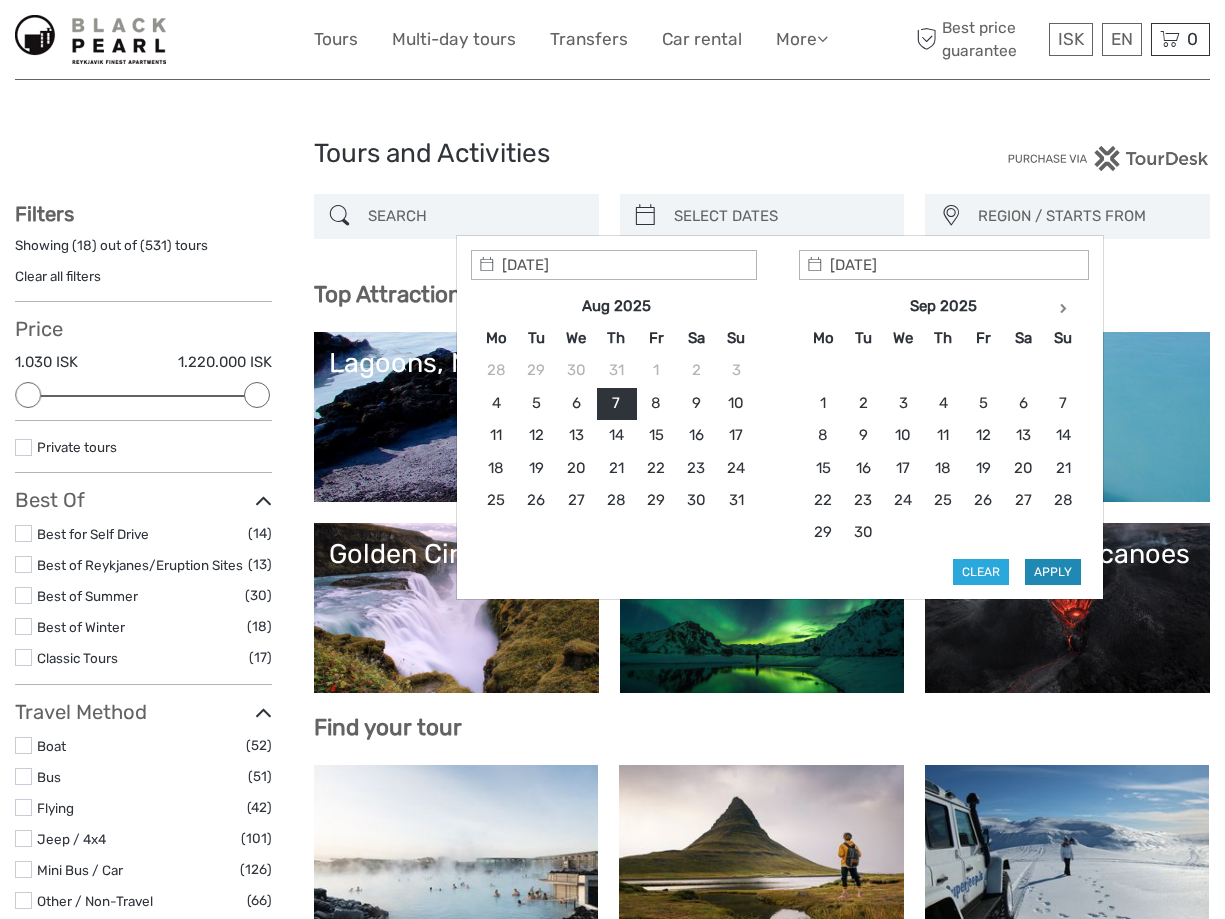 click on "Apply" at bounding box center (1053, 572) 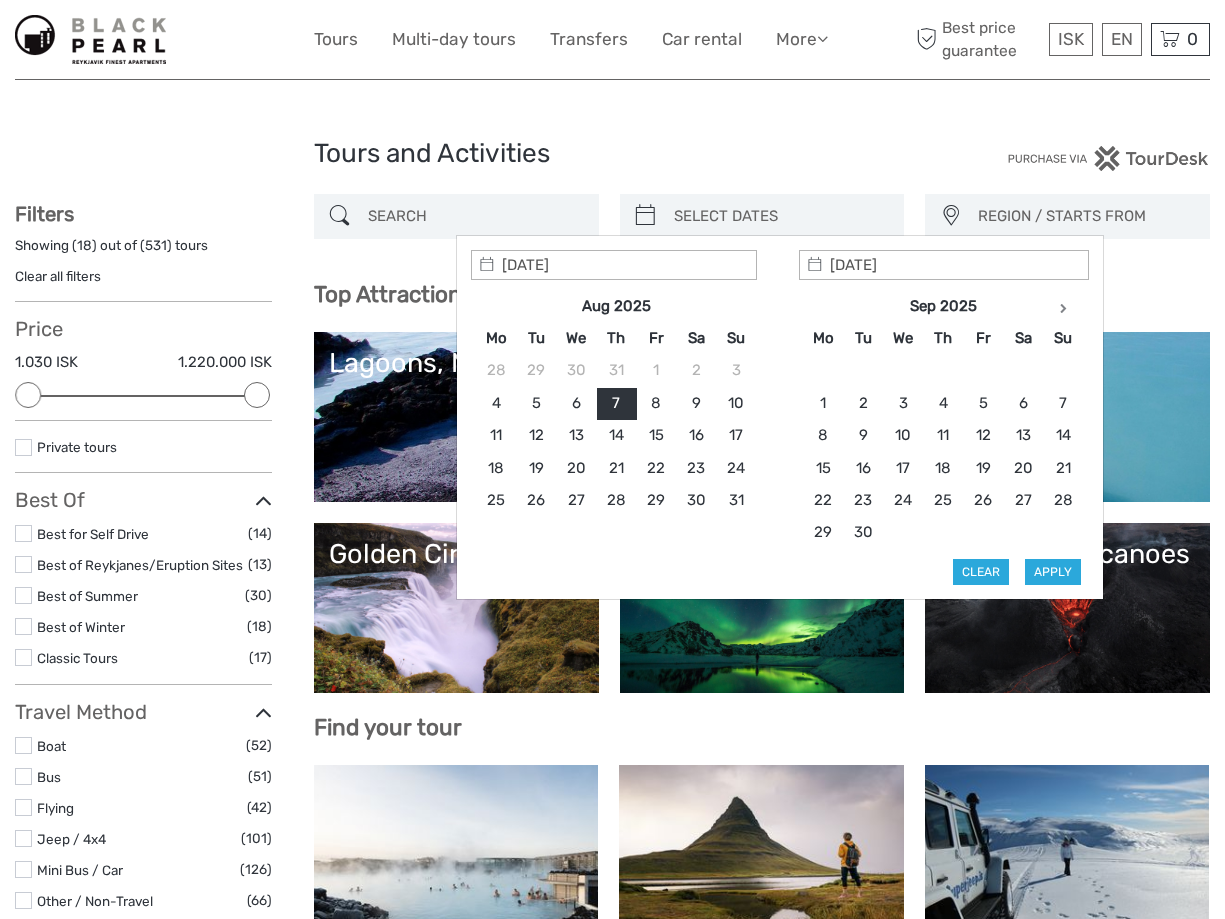 type on "07/08/2025 - 07/08/2025" 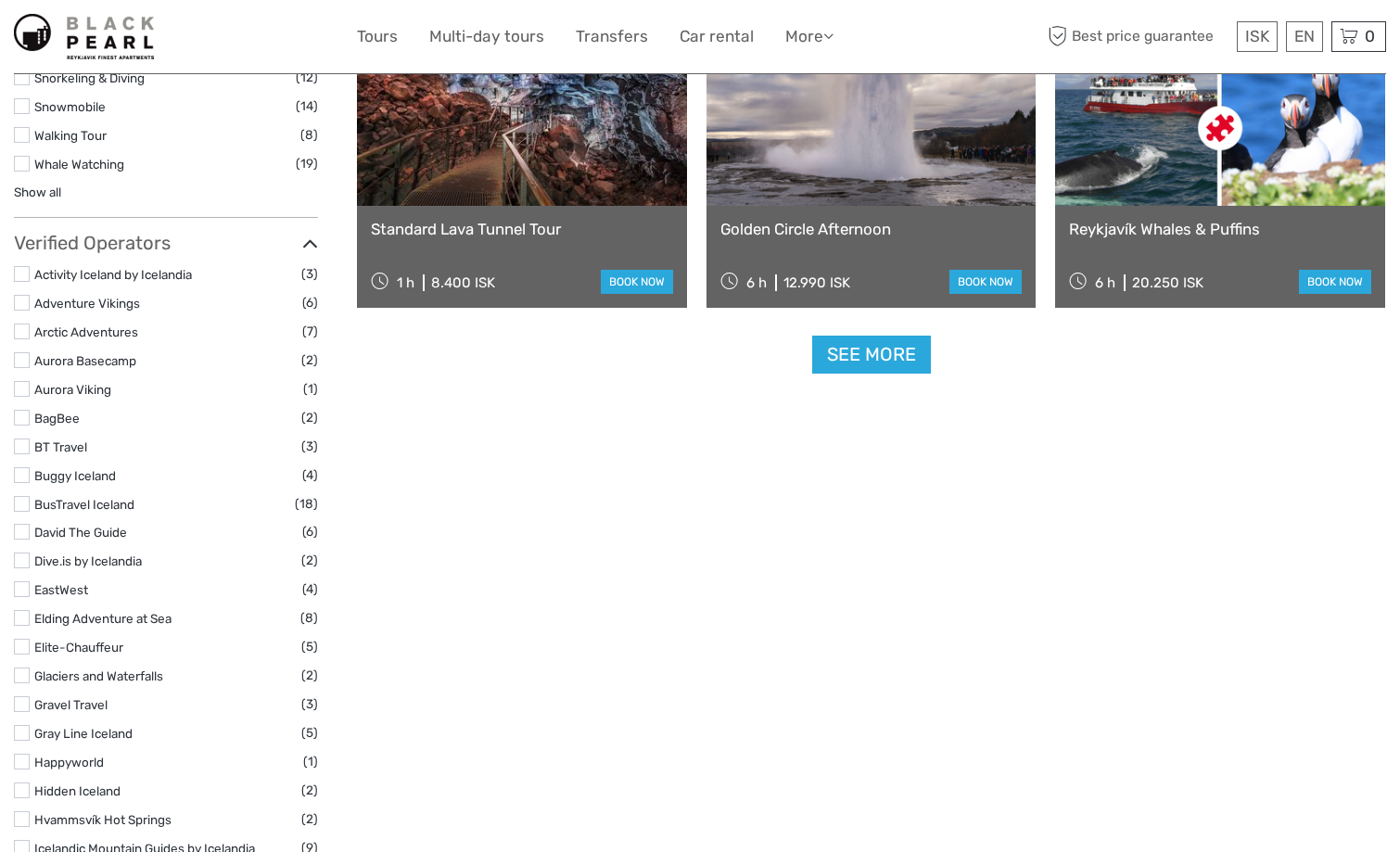 scroll, scrollTop: 1934, scrollLeft: 0, axis: vertical 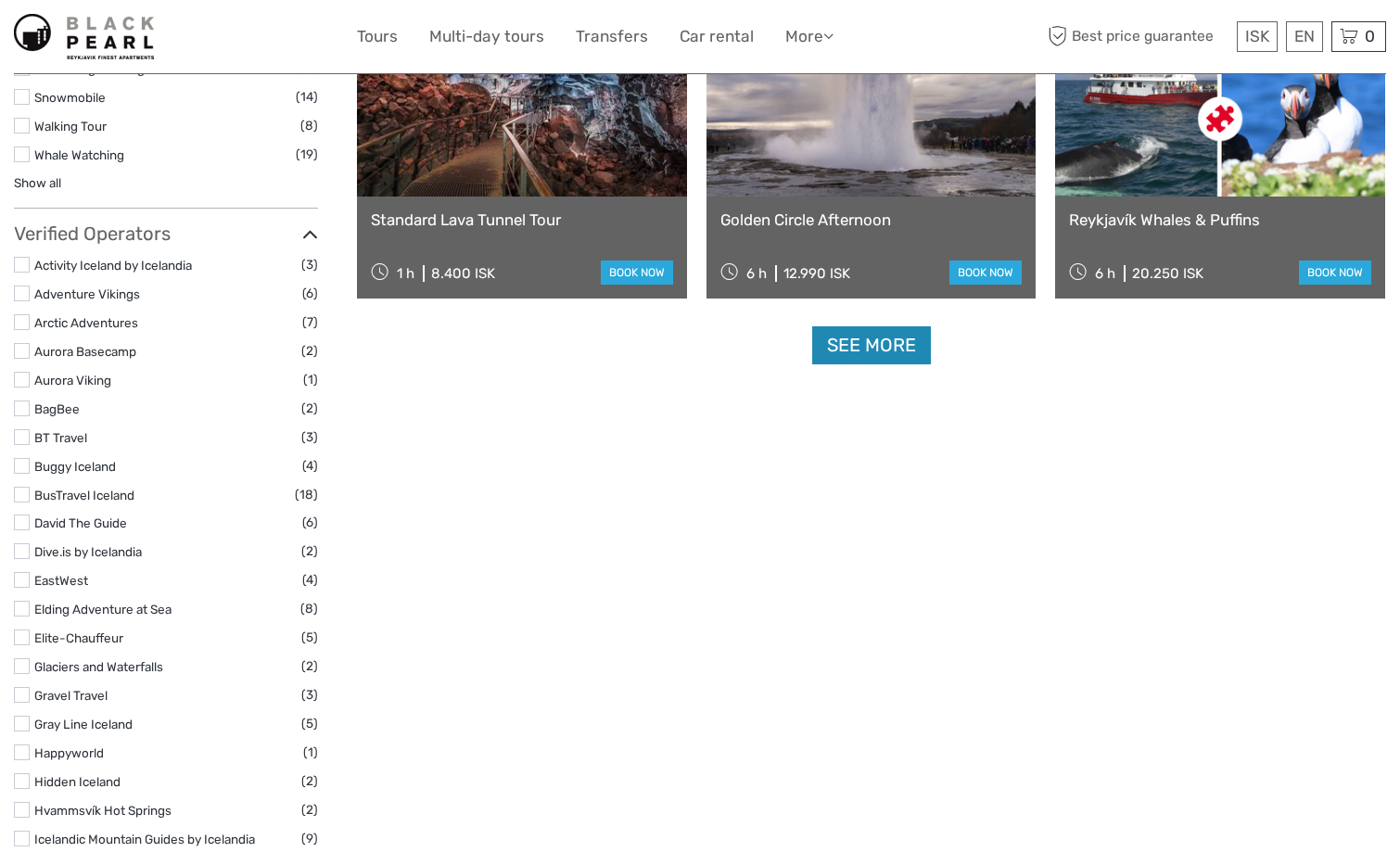 click on "See more" at bounding box center [872, 345] 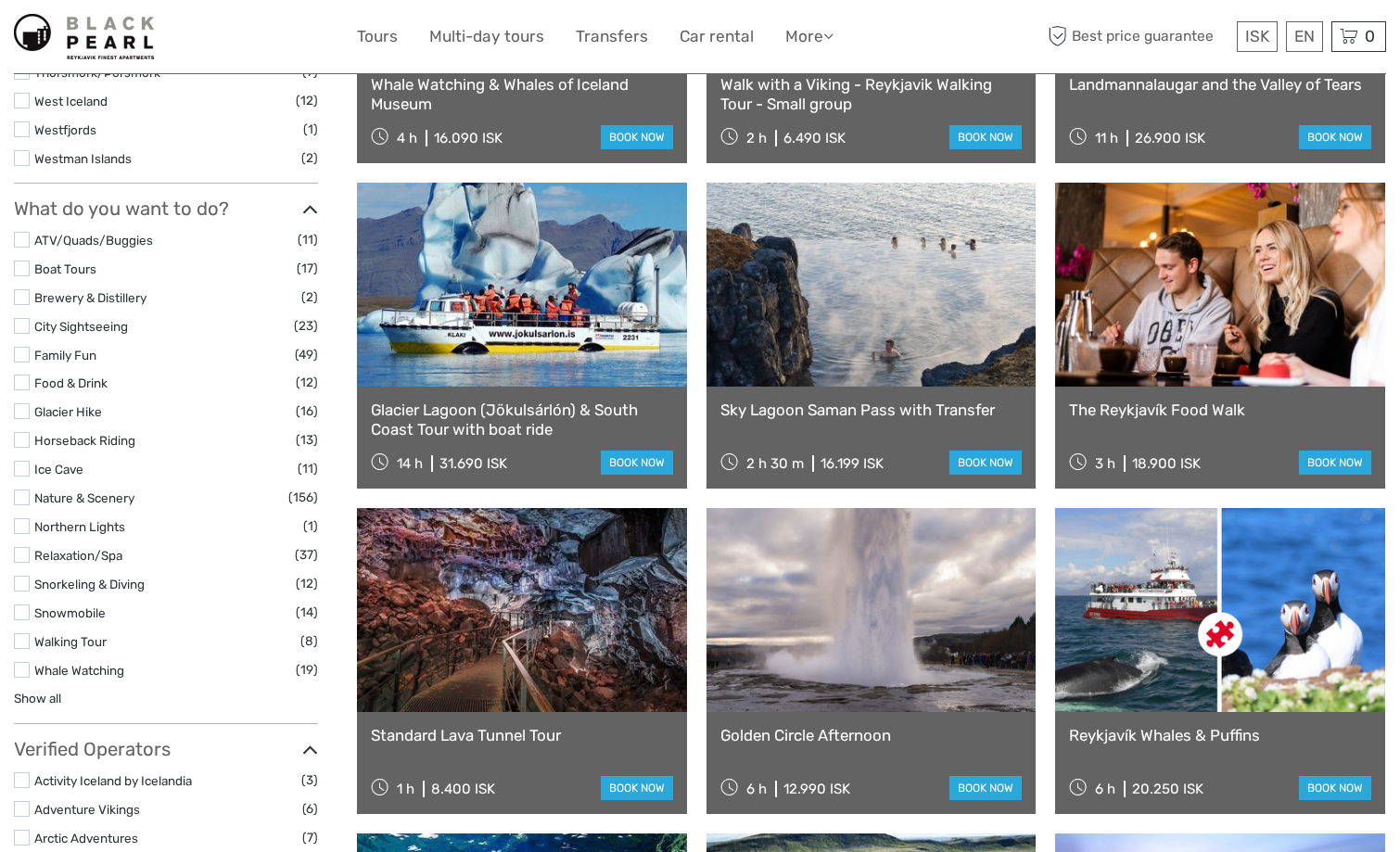 scroll, scrollTop: 1454, scrollLeft: 0, axis: vertical 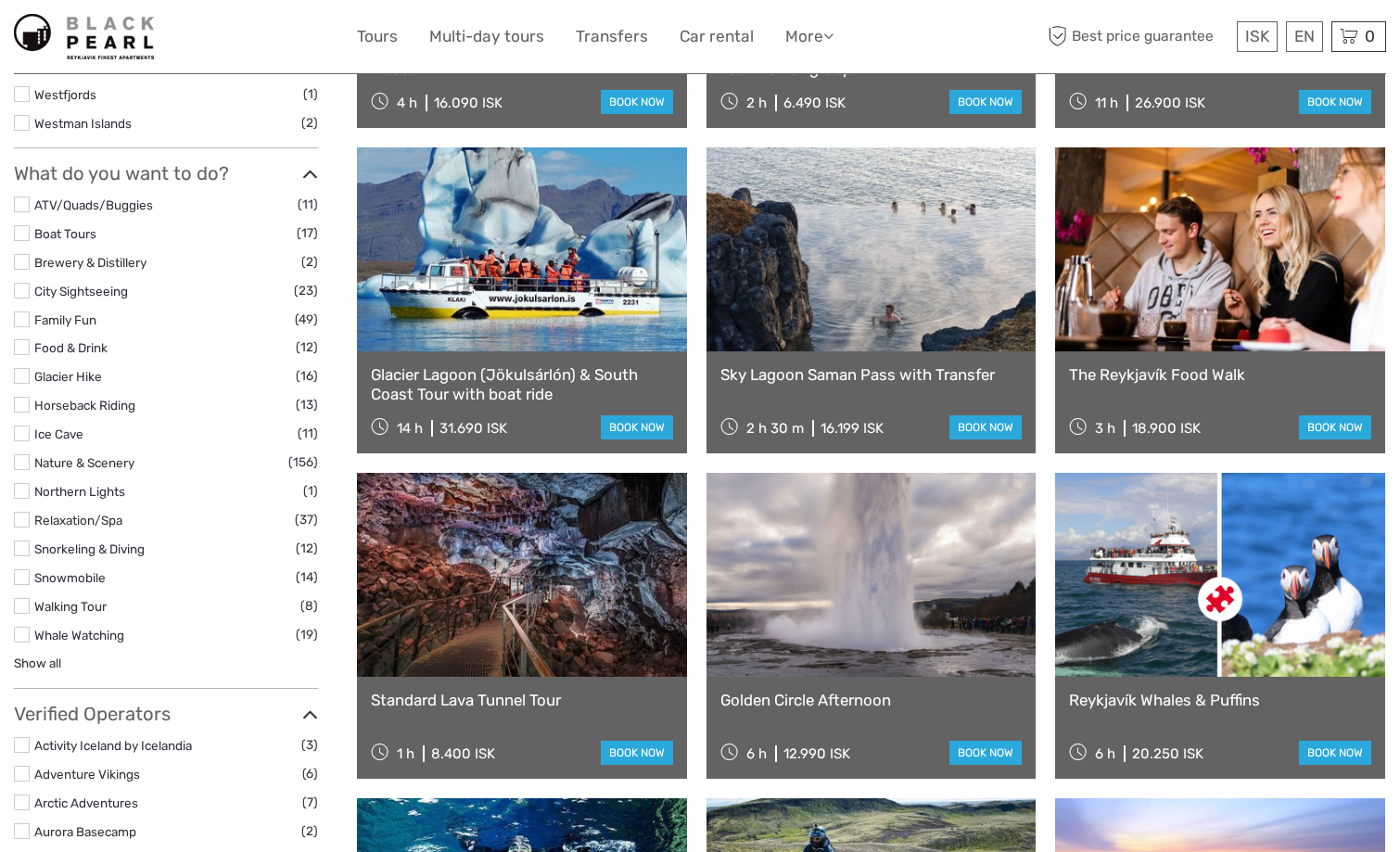 click on "Glacier Hike" at bounding box center [68, 376] 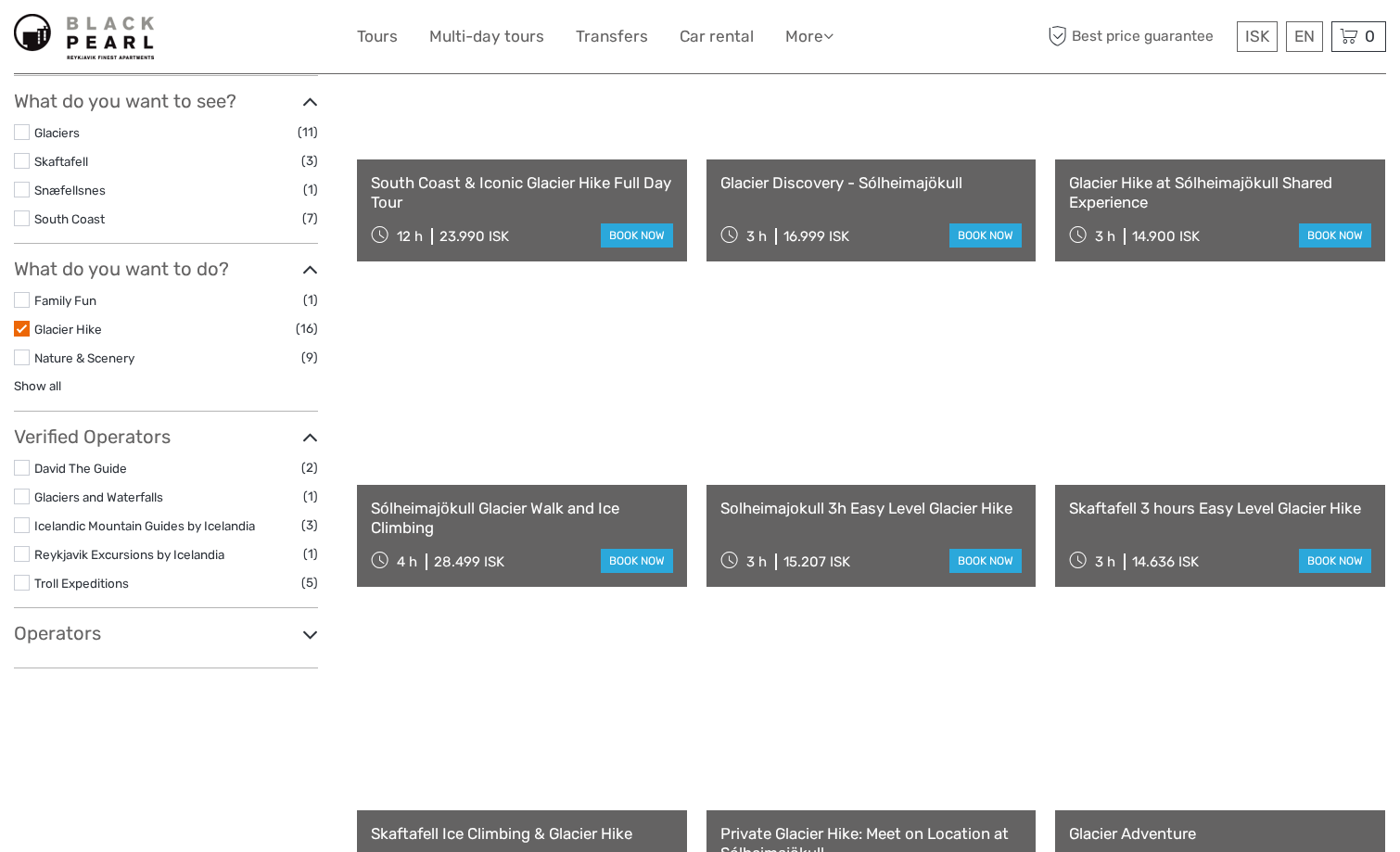 scroll, scrollTop: 738, scrollLeft: 0, axis: vertical 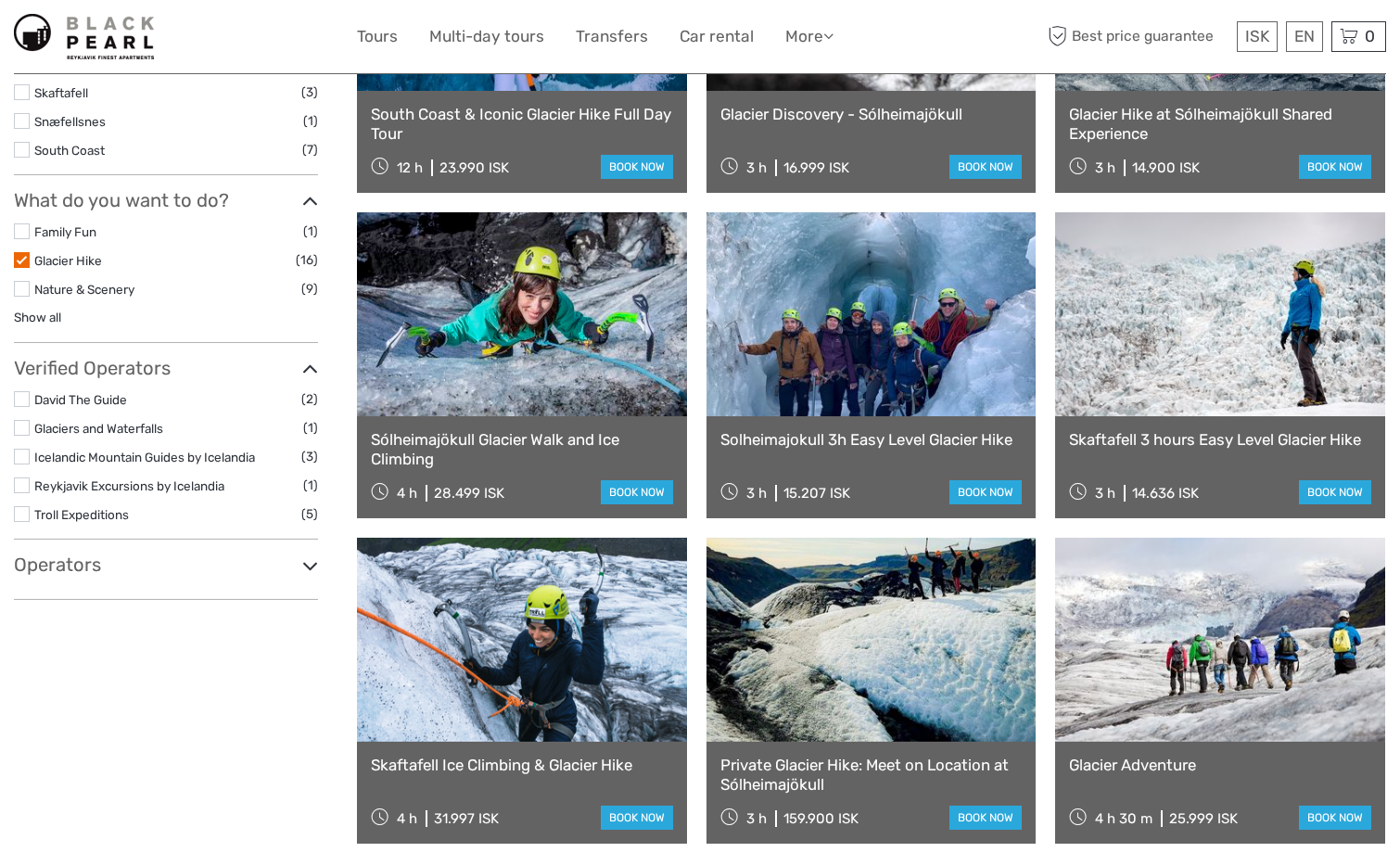 click at bounding box center (21, 456) 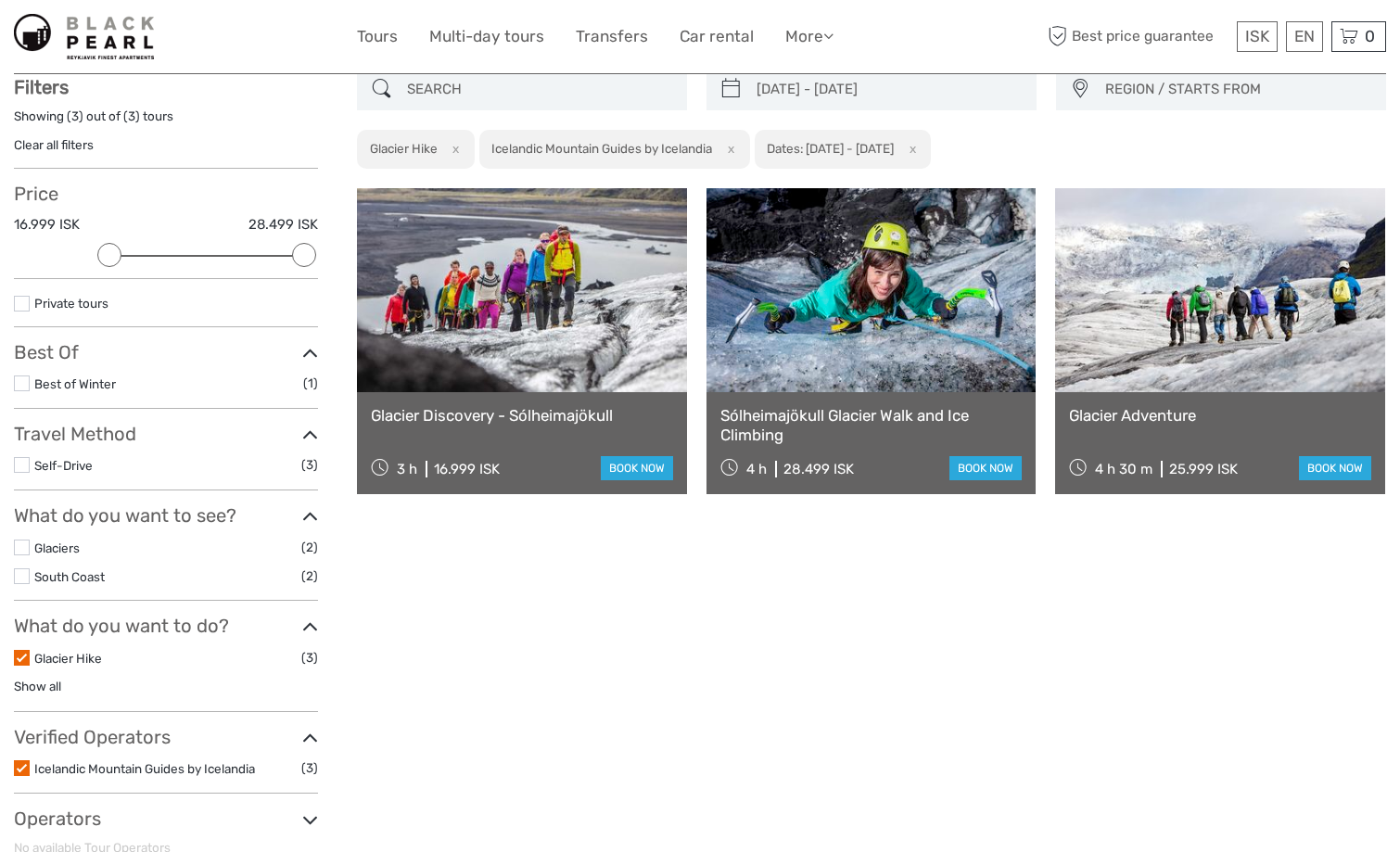 scroll, scrollTop: 105, scrollLeft: 0, axis: vertical 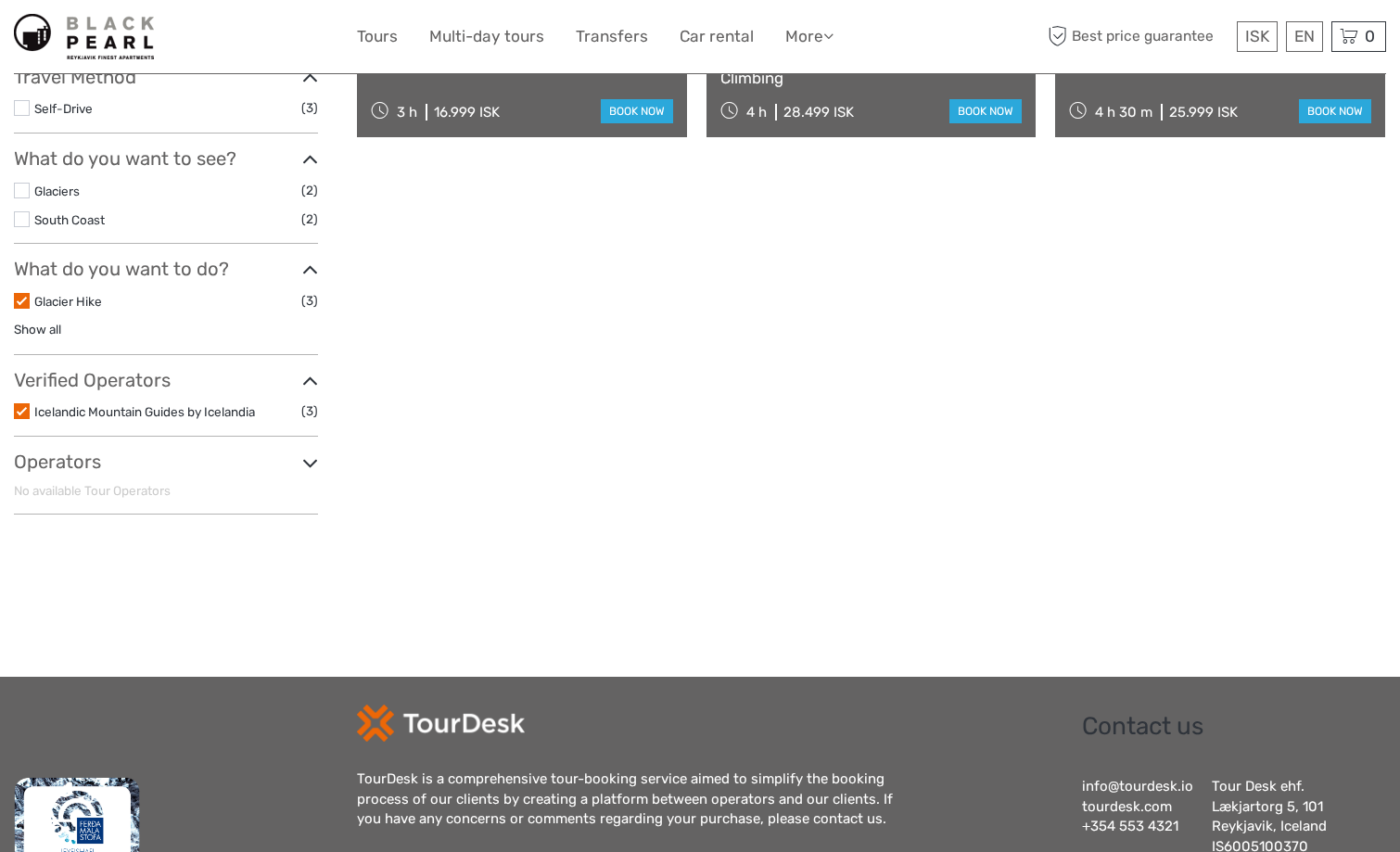 click at bounding box center (21, 411) 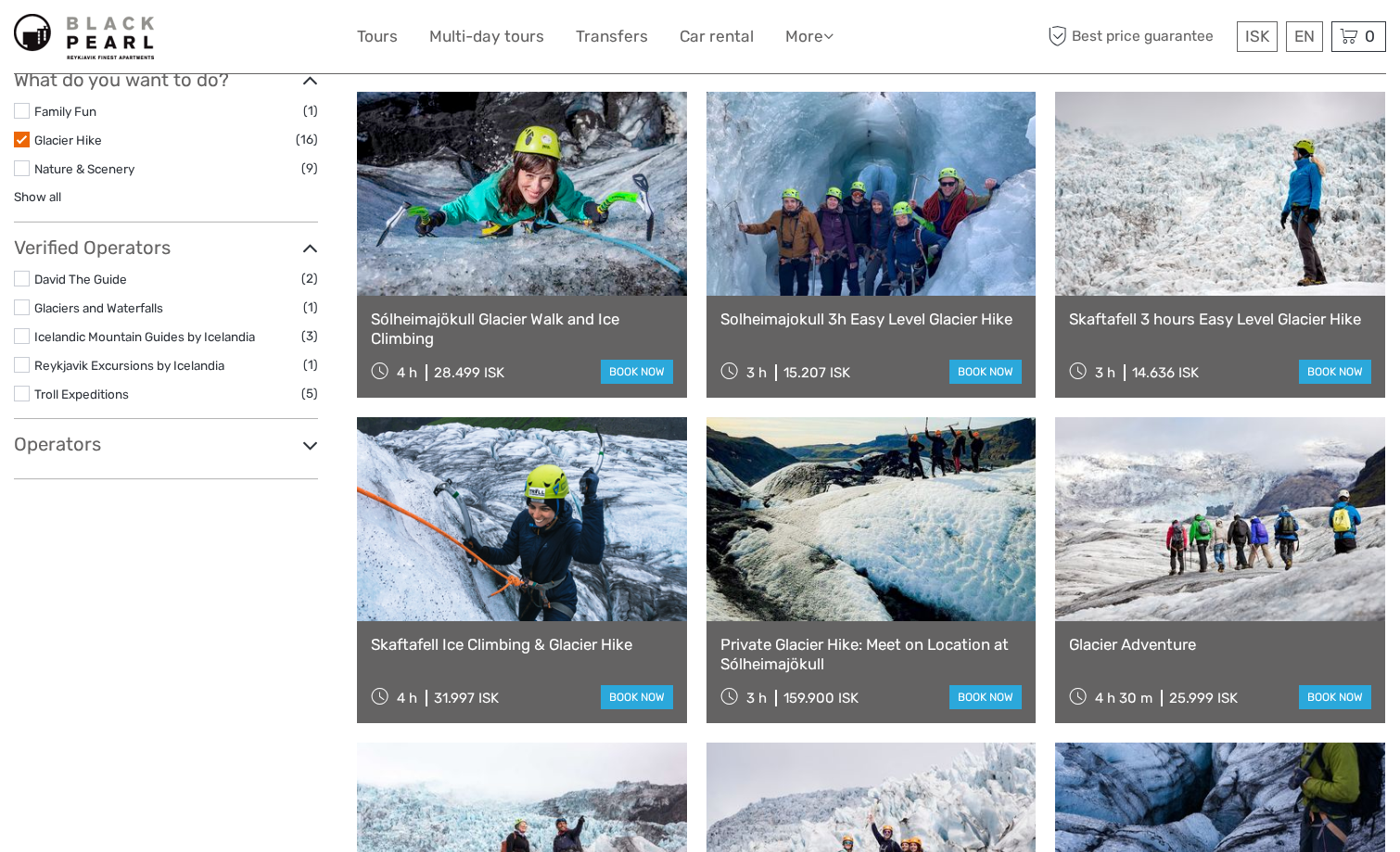 scroll, scrollTop: 879, scrollLeft: 0, axis: vertical 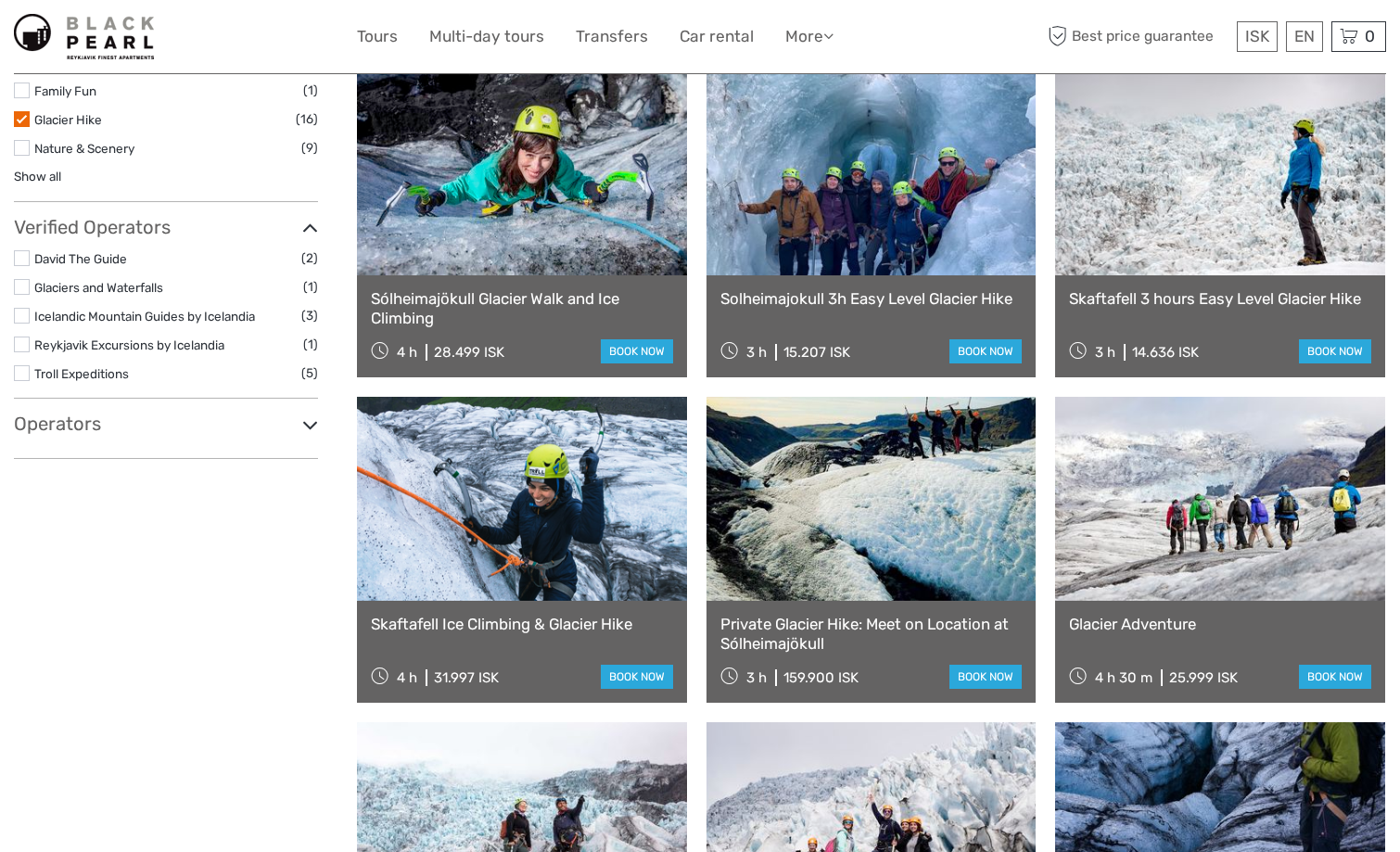 click at bounding box center (21, 286) 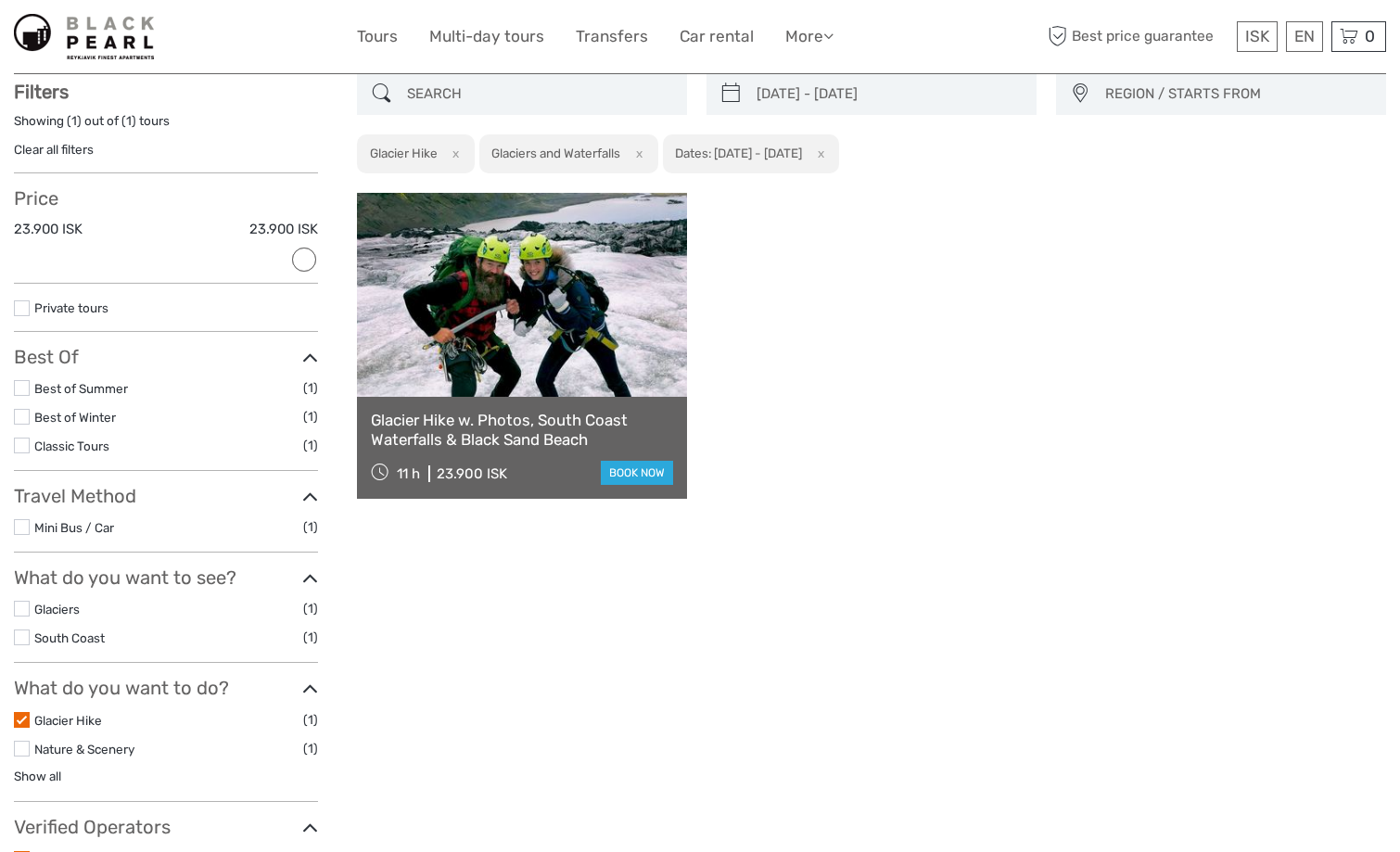 scroll, scrollTop: 105, scrollLeft: 0, axis: vertical 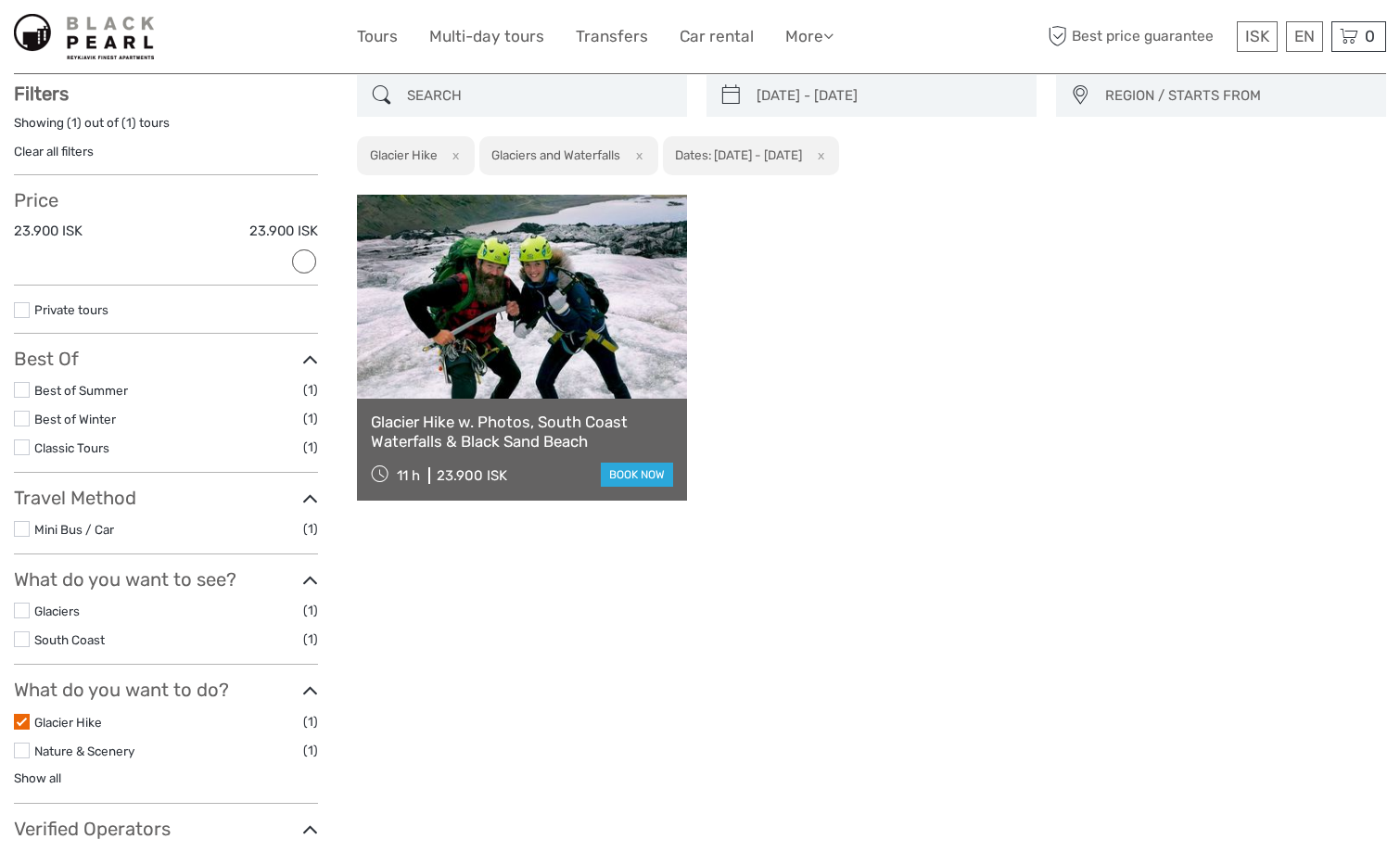 click on "Glacier Hike
(1)" at bounding box center [166, 721] 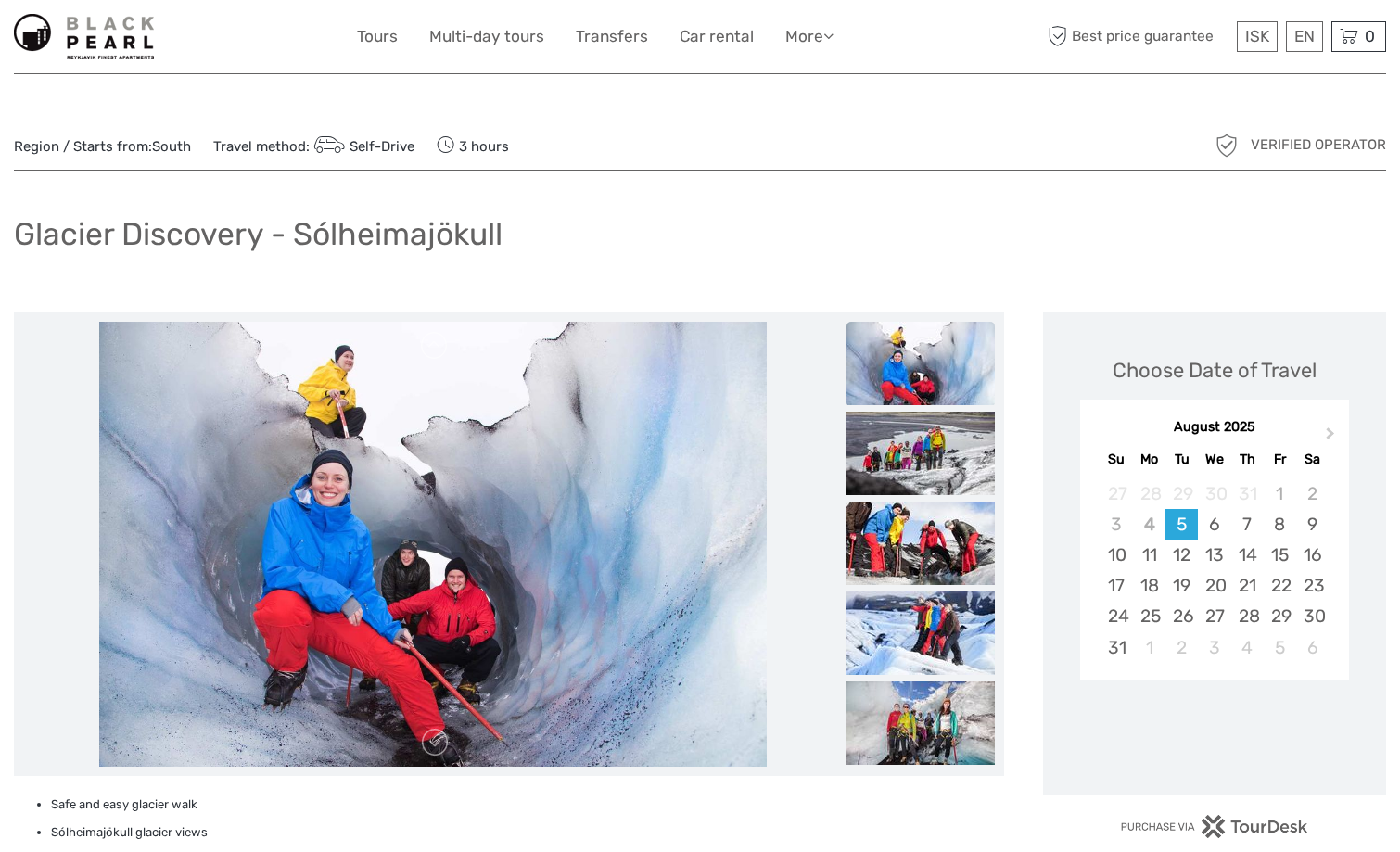 scroll, scrollTop: 0, scrollLeft: 0, axis: both 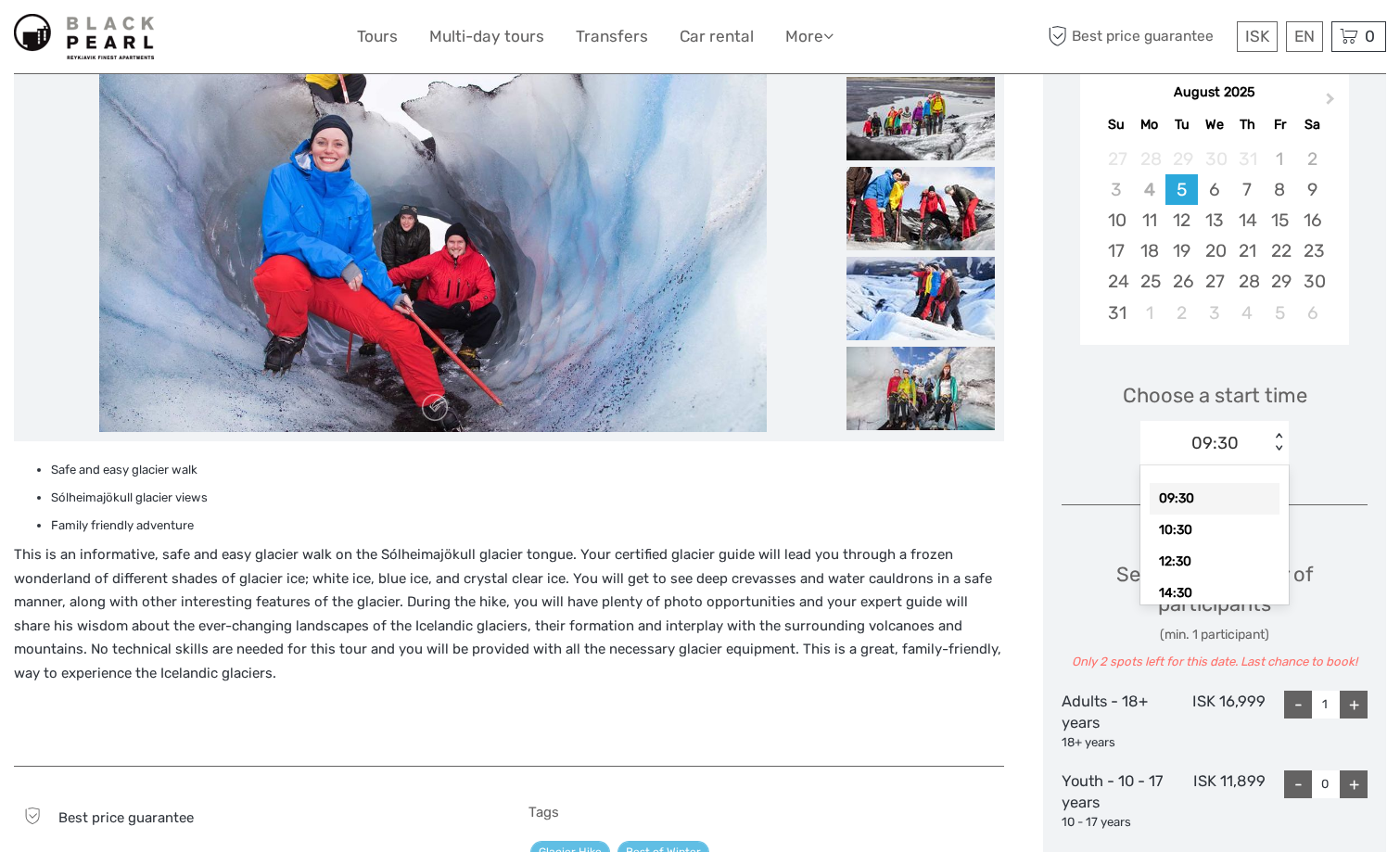 click on "09:30" at bounding box center (1215, 443) 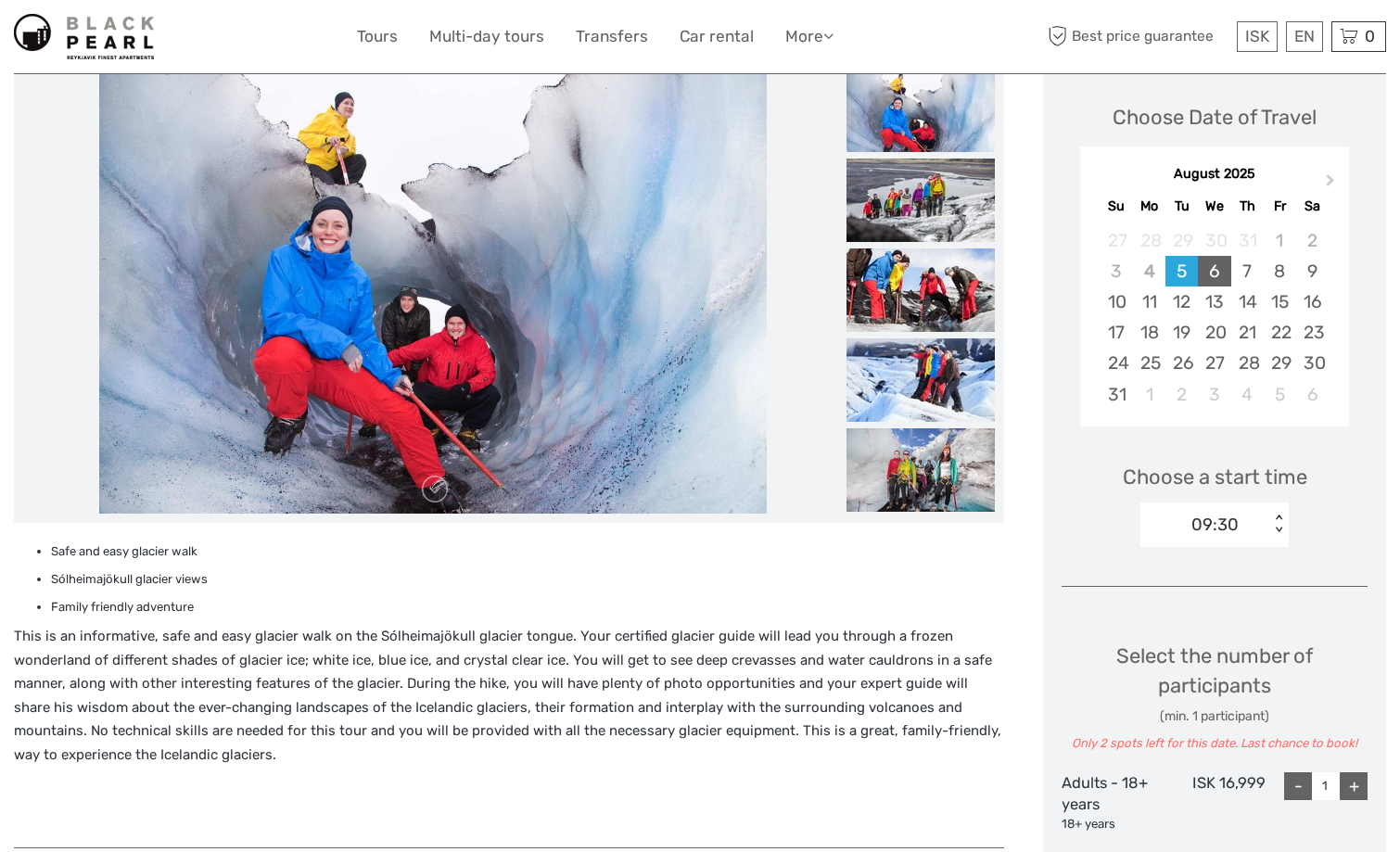 scroll, scrollTop: 227, scrollLeft: 0, axis: vertical 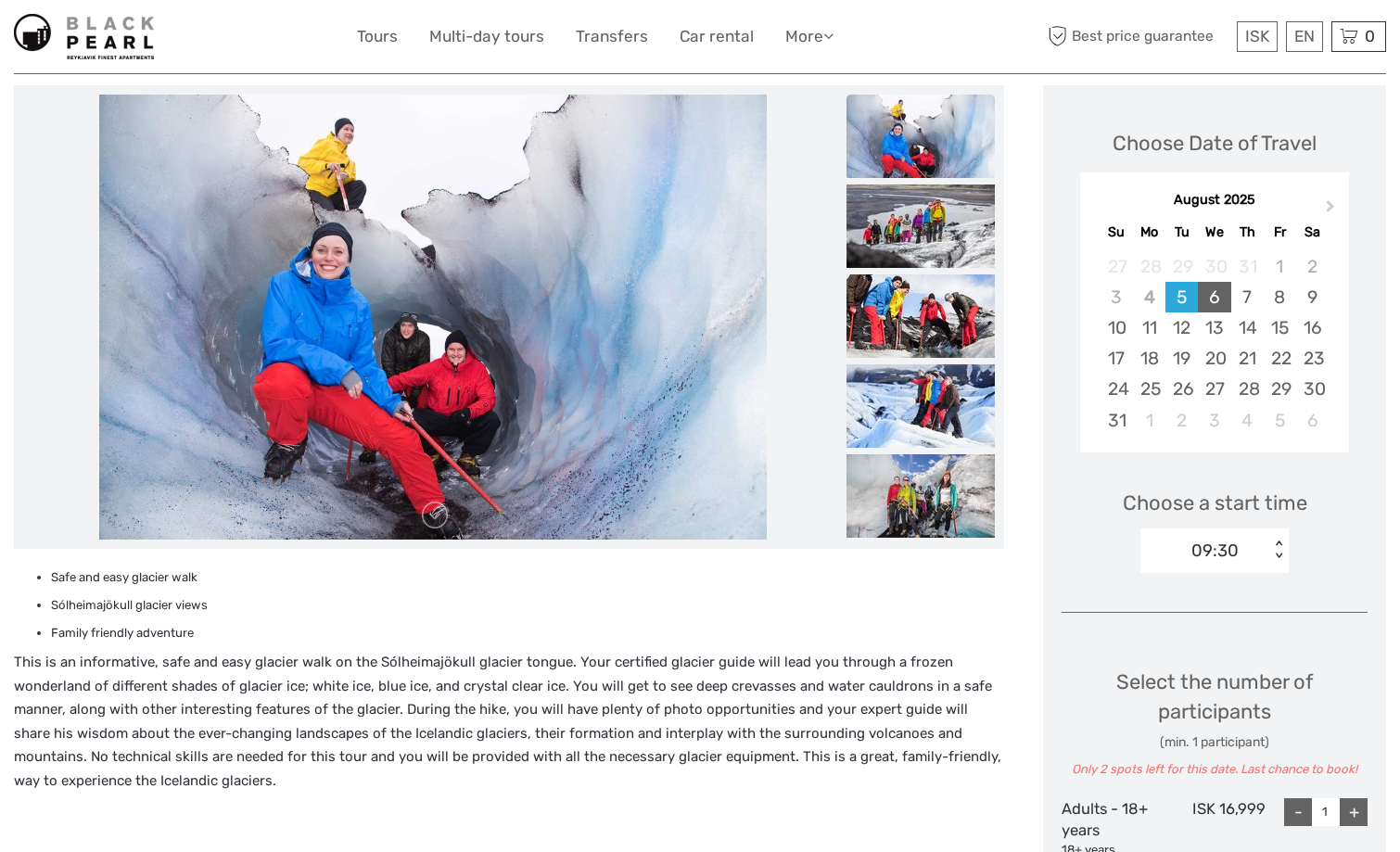 click on "6" at bounding box center [1214, 297] 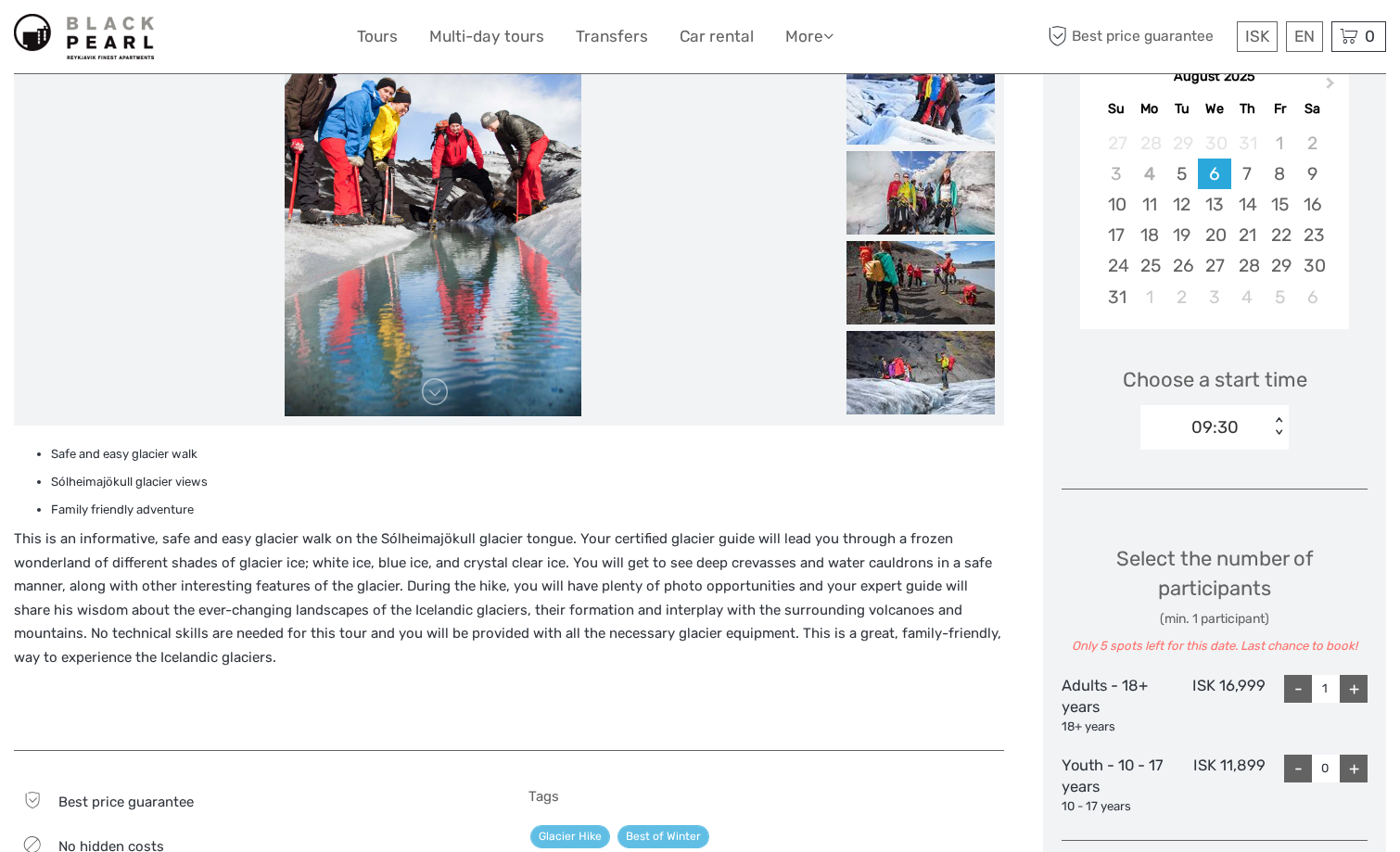 scroll, scrollTop: 344, scrollLeft: 0, axis: vertical 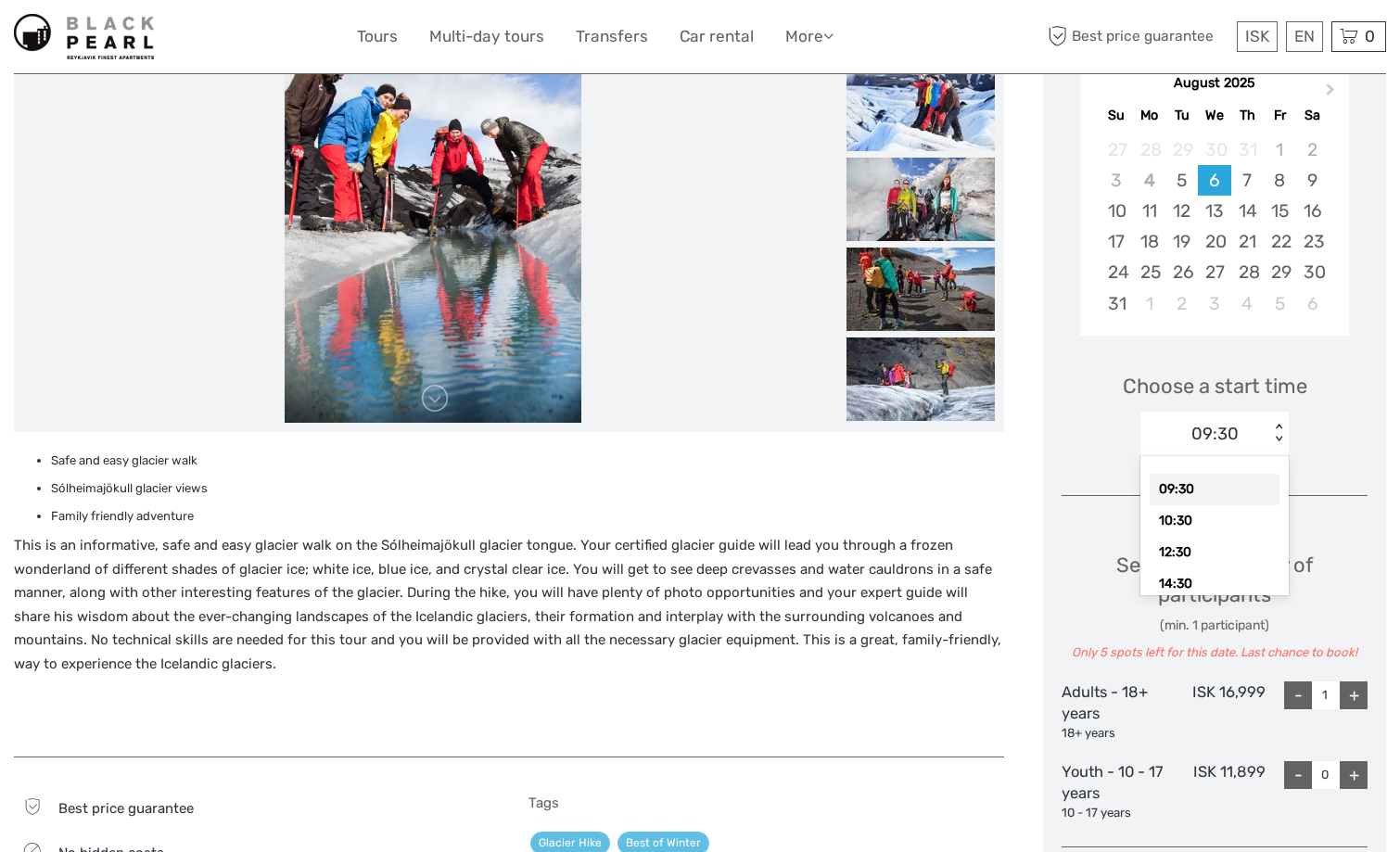 click on "09:30" at bounding box center (1204, 434) 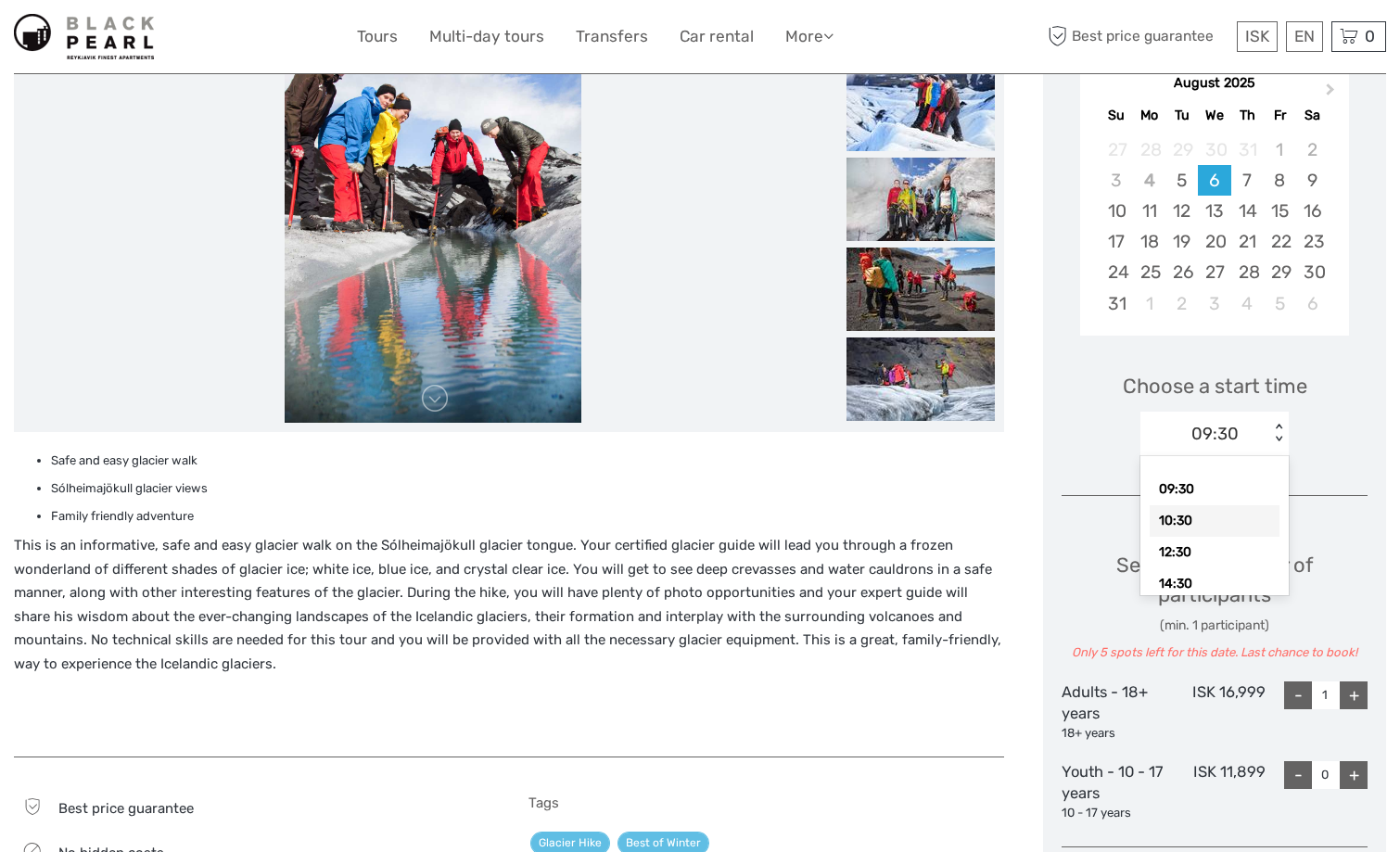 scroll, scrollTop: 349, scrollLeft: 0, axis: vertical 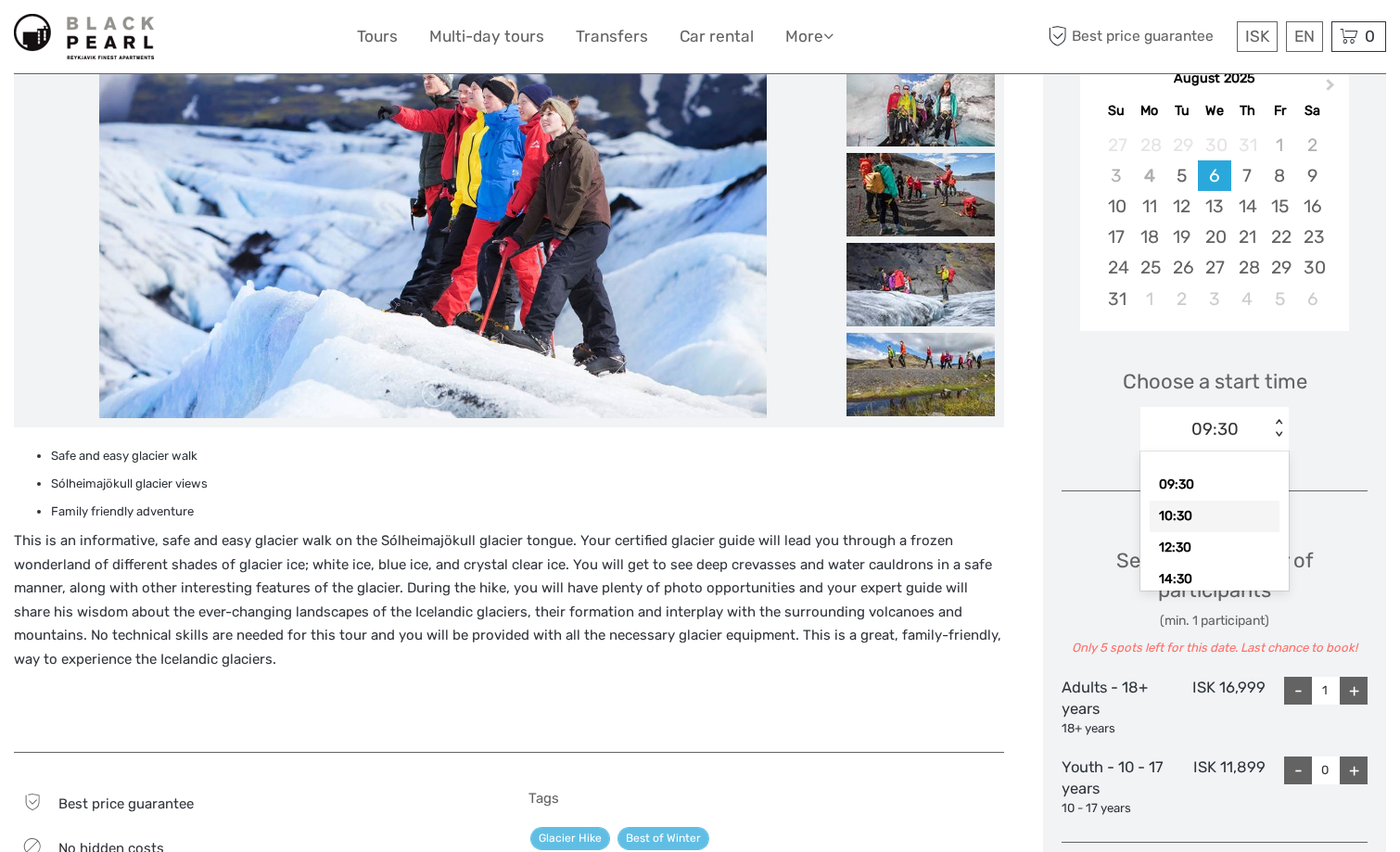 click on "Choose a start time option 10:30 focused, 2 of 4. 4 results available. Use Up and Down to choose options, press Enter to select the currently focused option, press Escape to exit the menu, press Tab to select the option and exit the menu. 09:30 < > 09:30 10:30 12:30 14:30" at bounding box center [1215, 401] 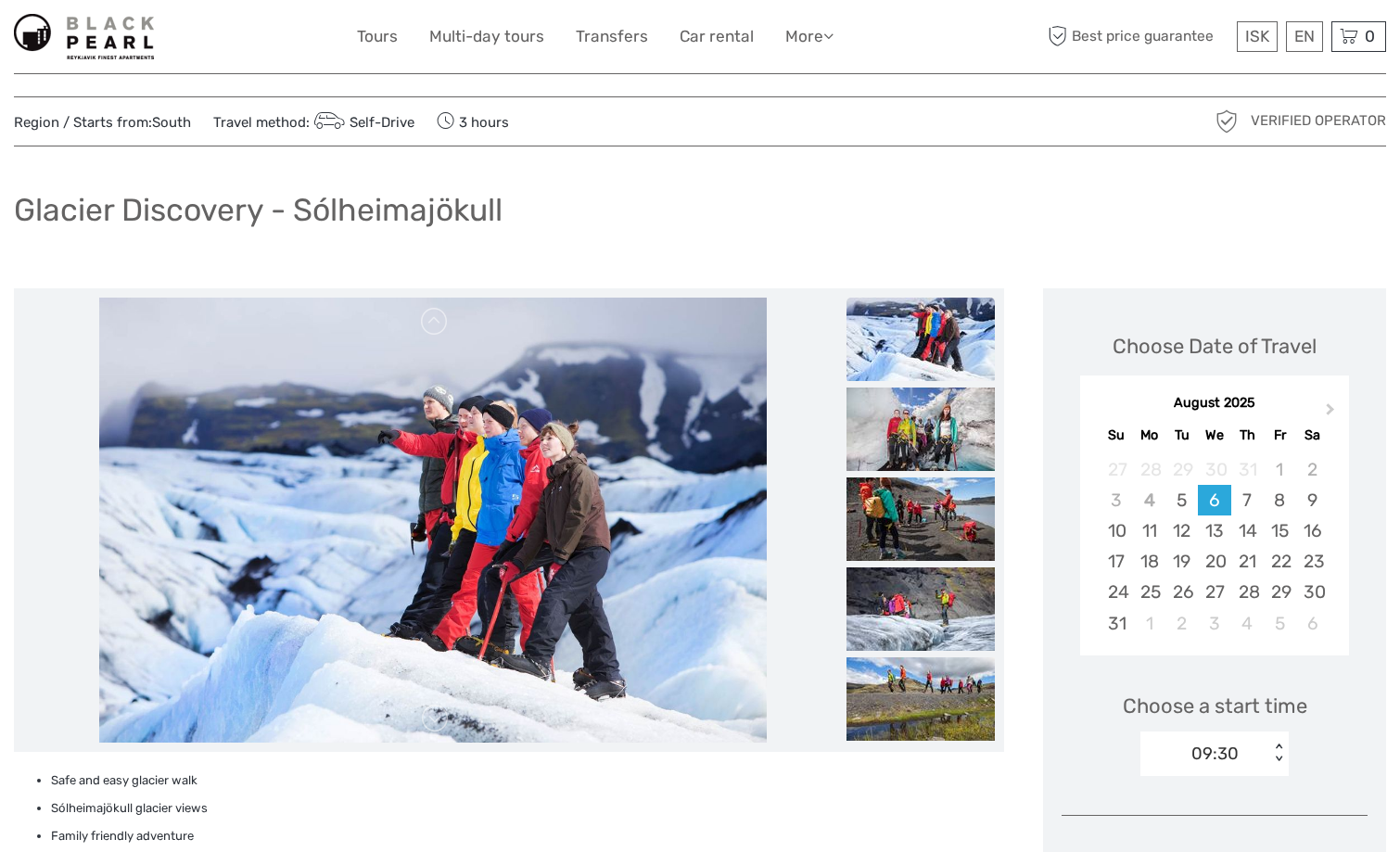 scroll, scrollTop: 0, scrollLeft: 0, axis: both 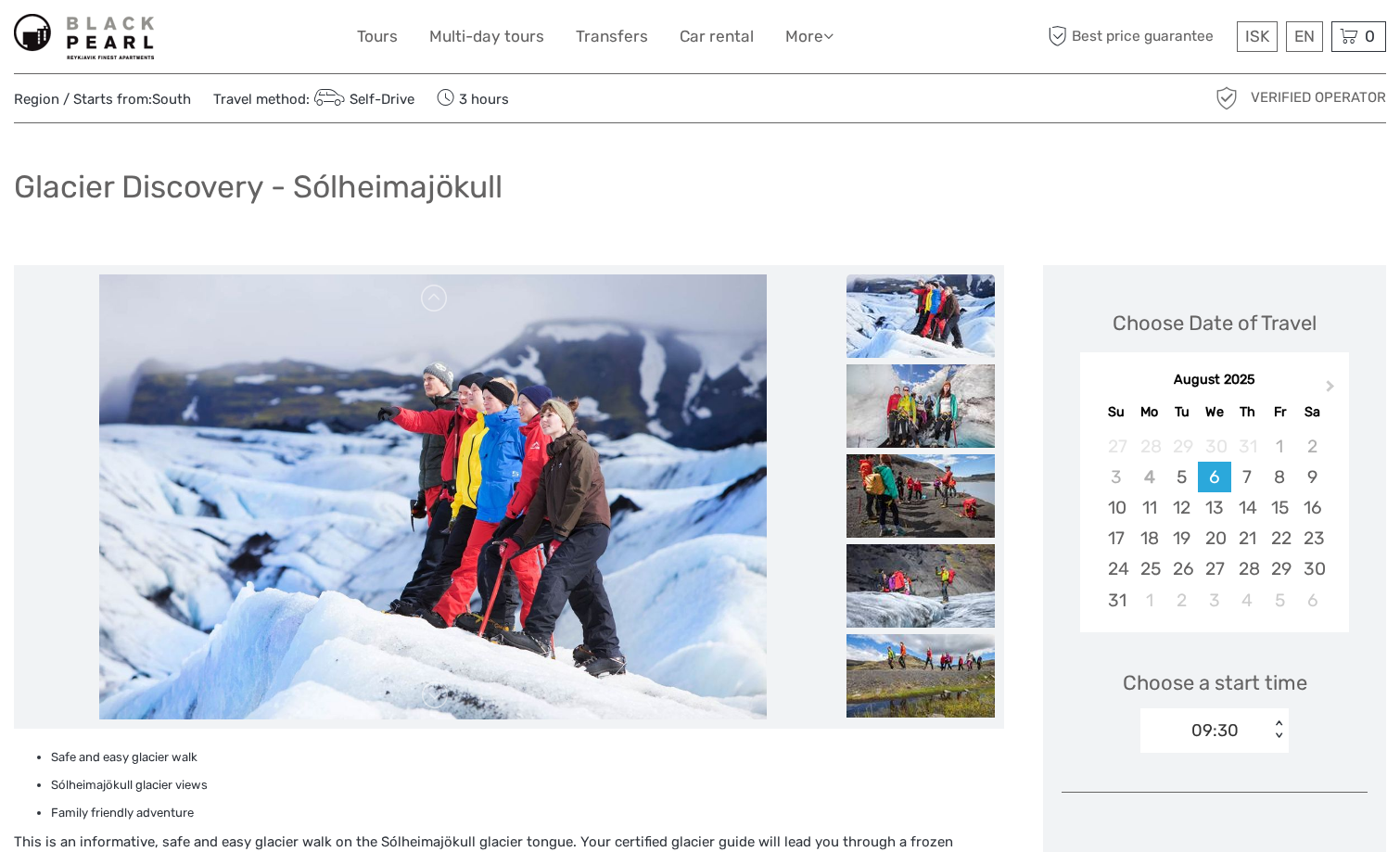 click on "09:30 < >" at bounding box center [1215, 731] 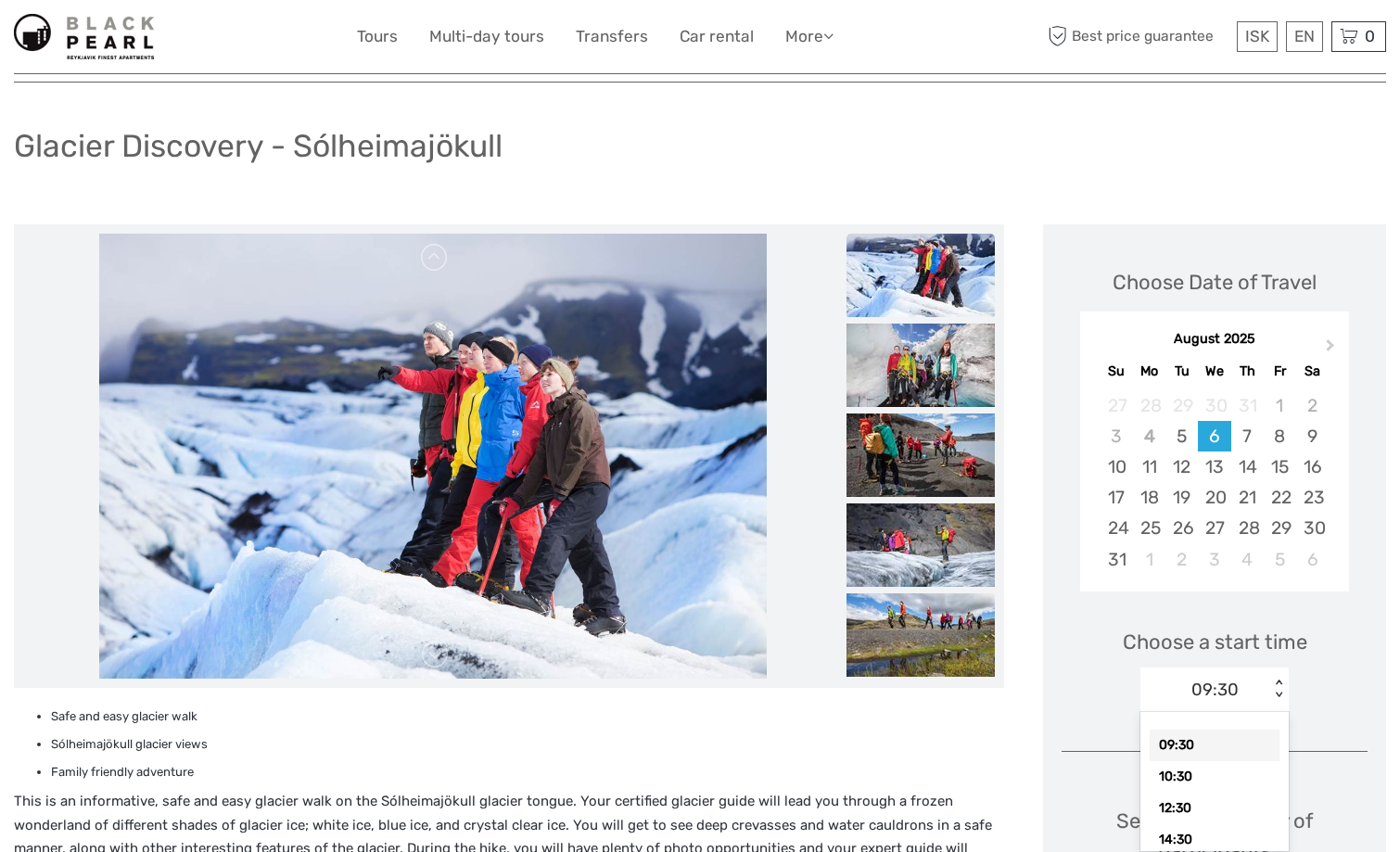 scroll, scrollTop: 94, scrollLeft: 0, axis: vertical 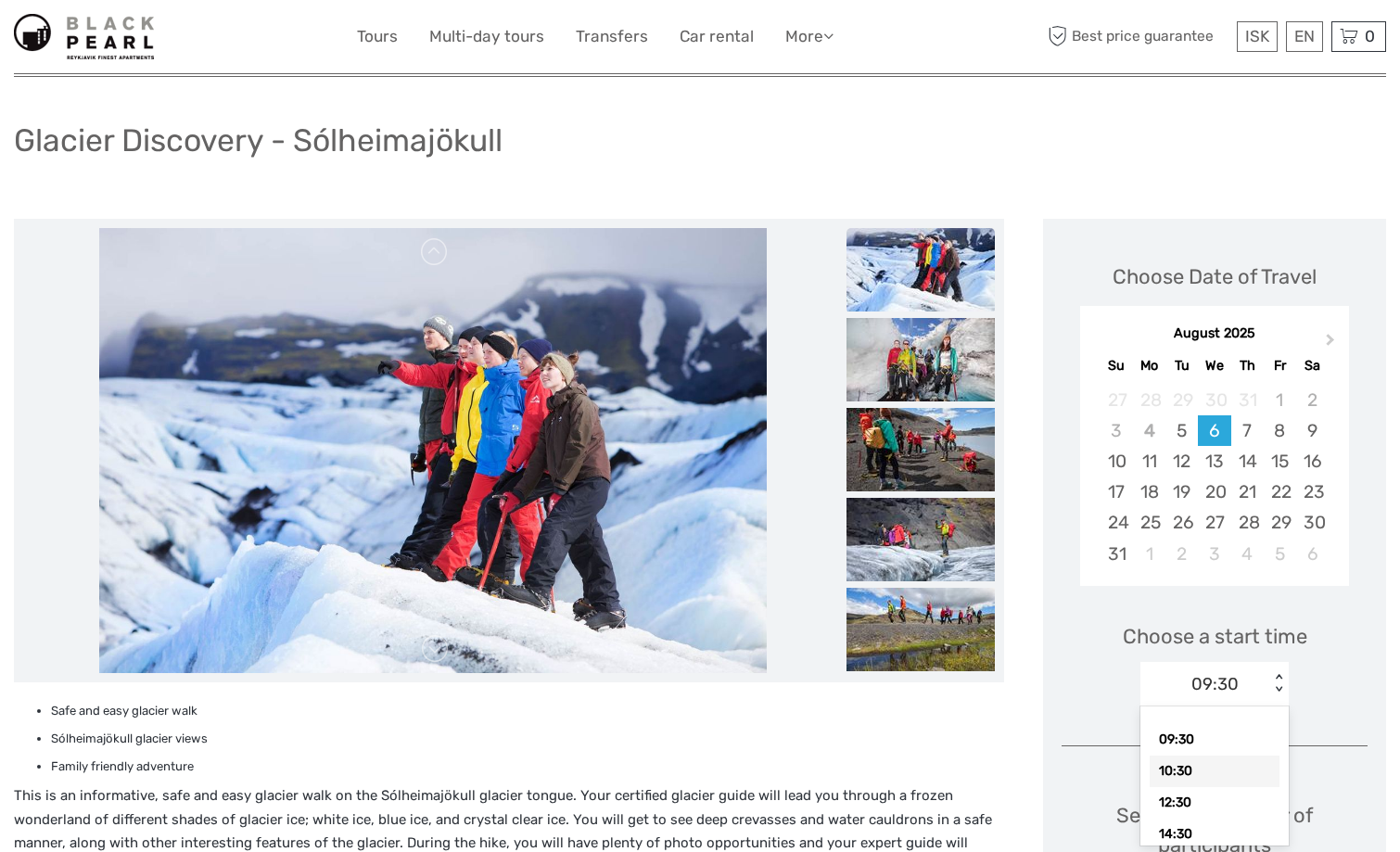 drag, startPoint x: 1203, startPoint y: 773, endPoint x: 1344, endPoint y: 512, distance: 296.65131 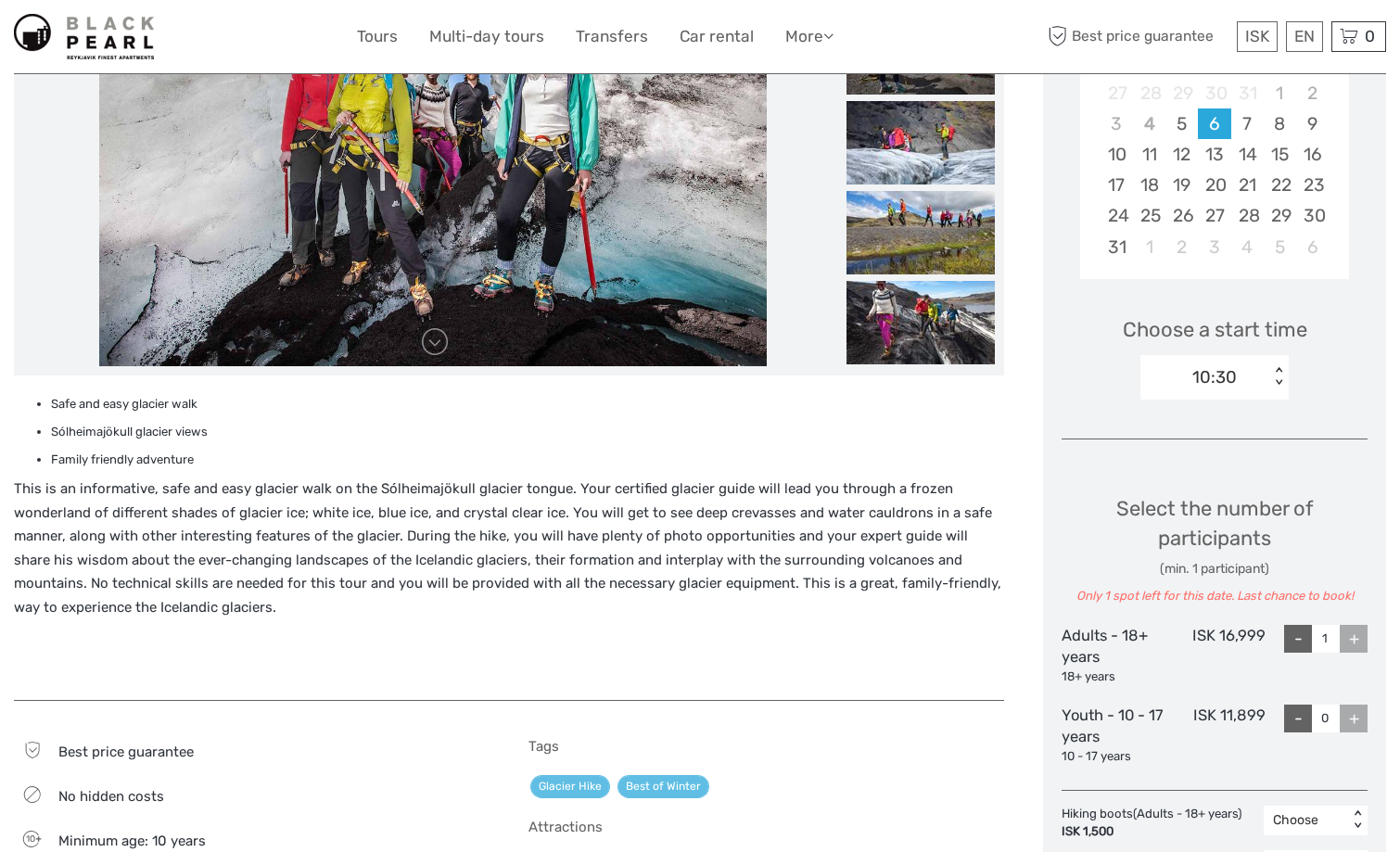 scroll, scrollTop: 385, scrollLeft: 0, axis: vertical 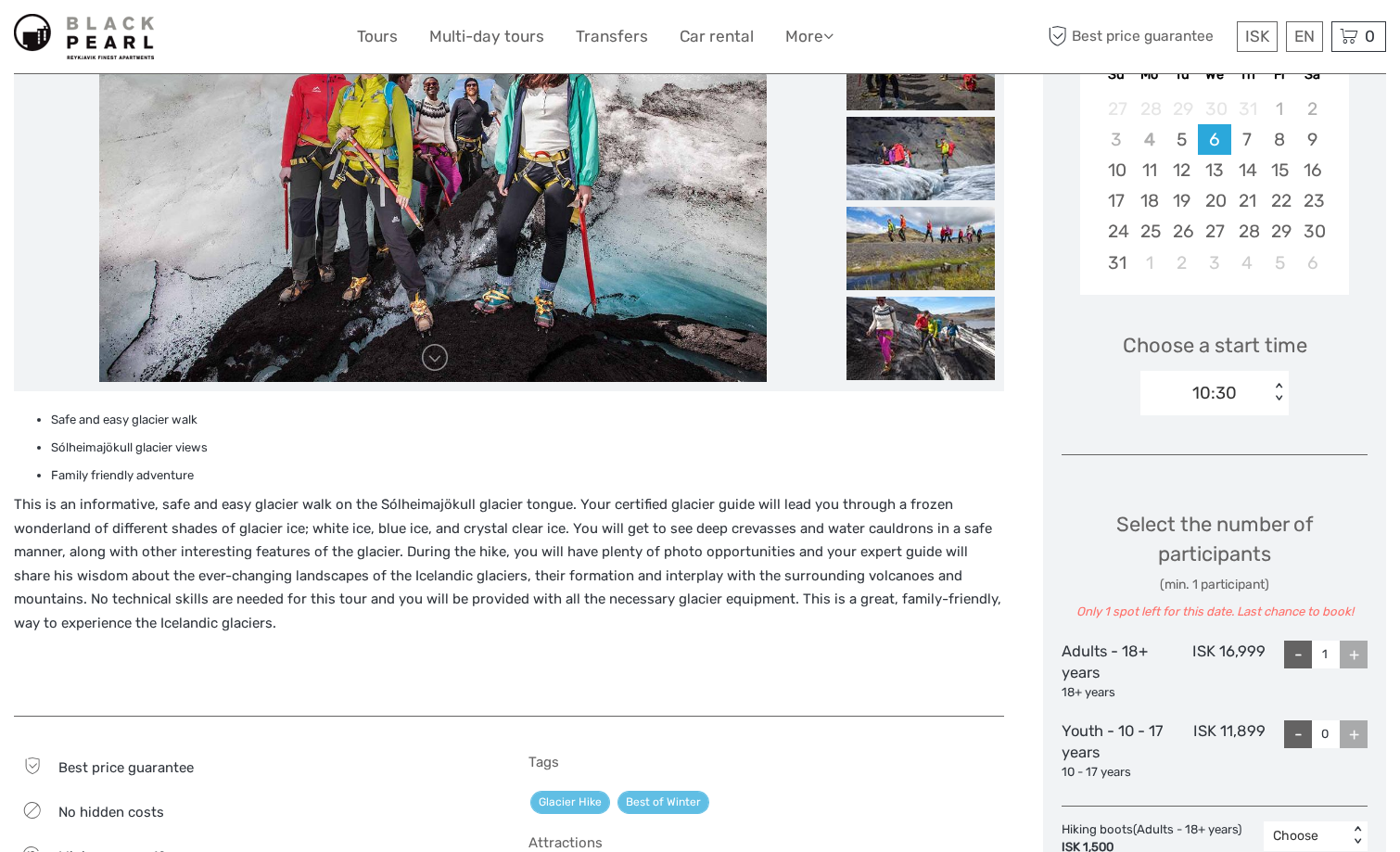 click on "10:30" at bounding box center (1215, 393) 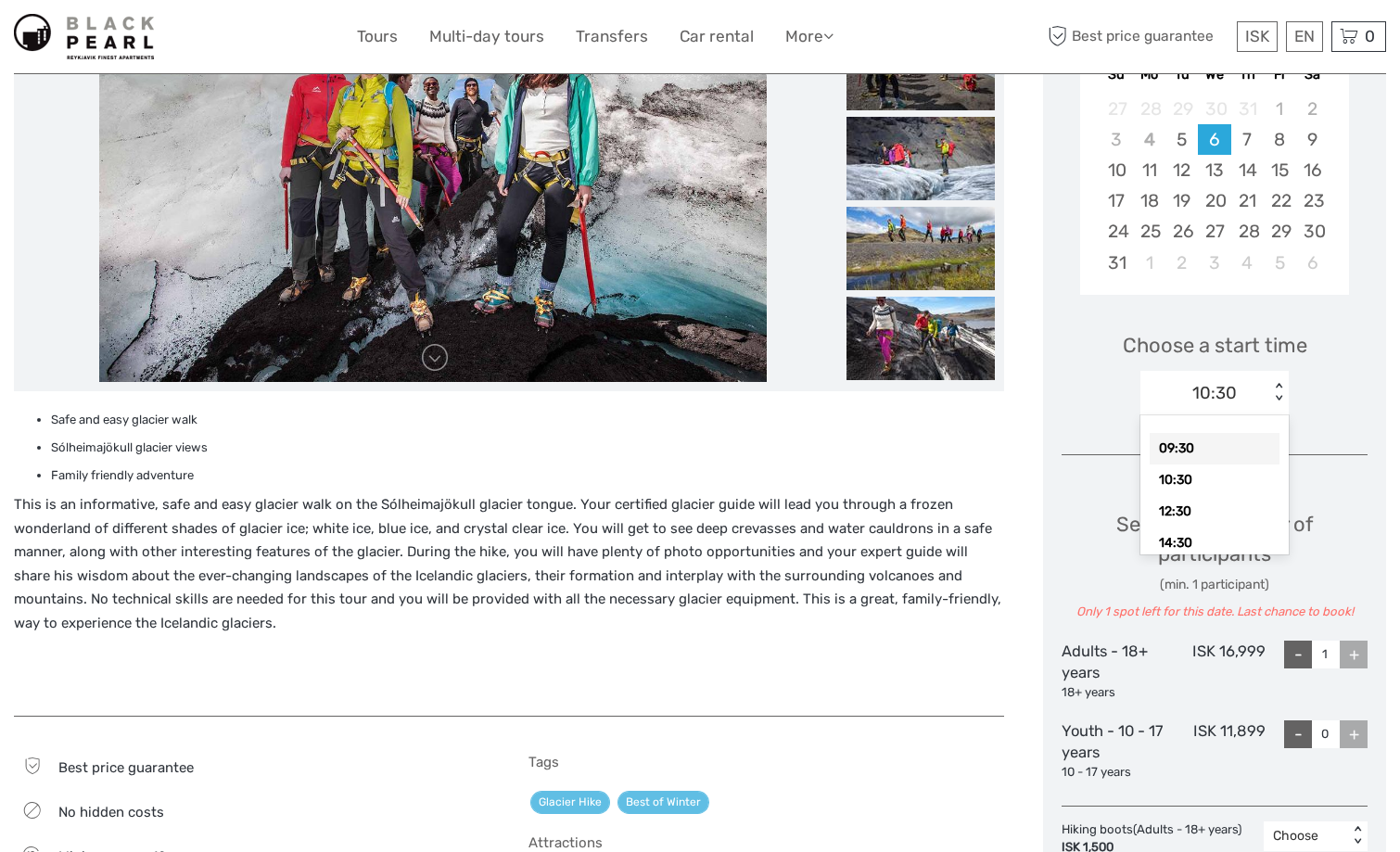click on "09:30" at bounding box center [1215, 449] 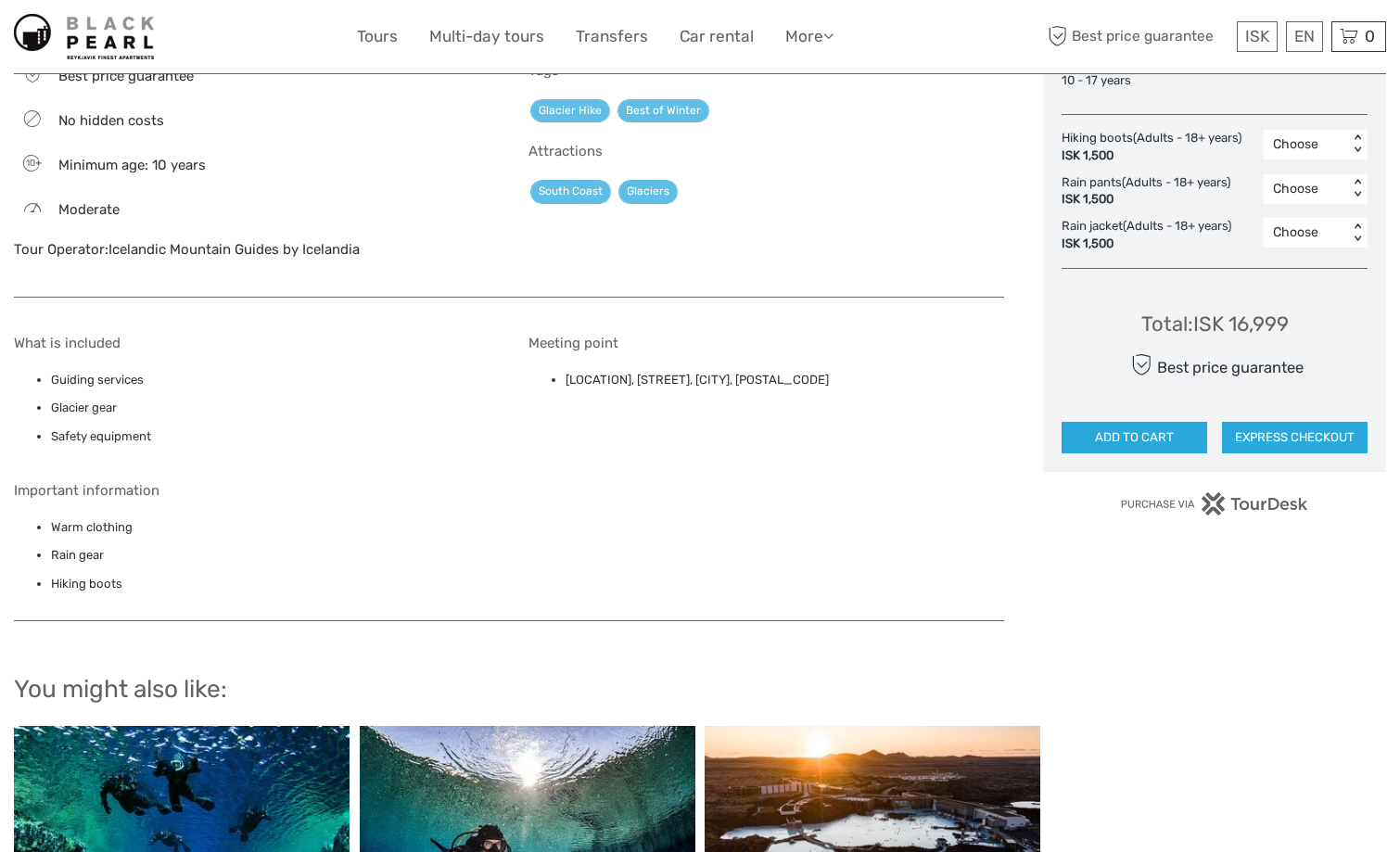 scroll, scrollTop: 1084, scrollLeft: 0, axis: vertical 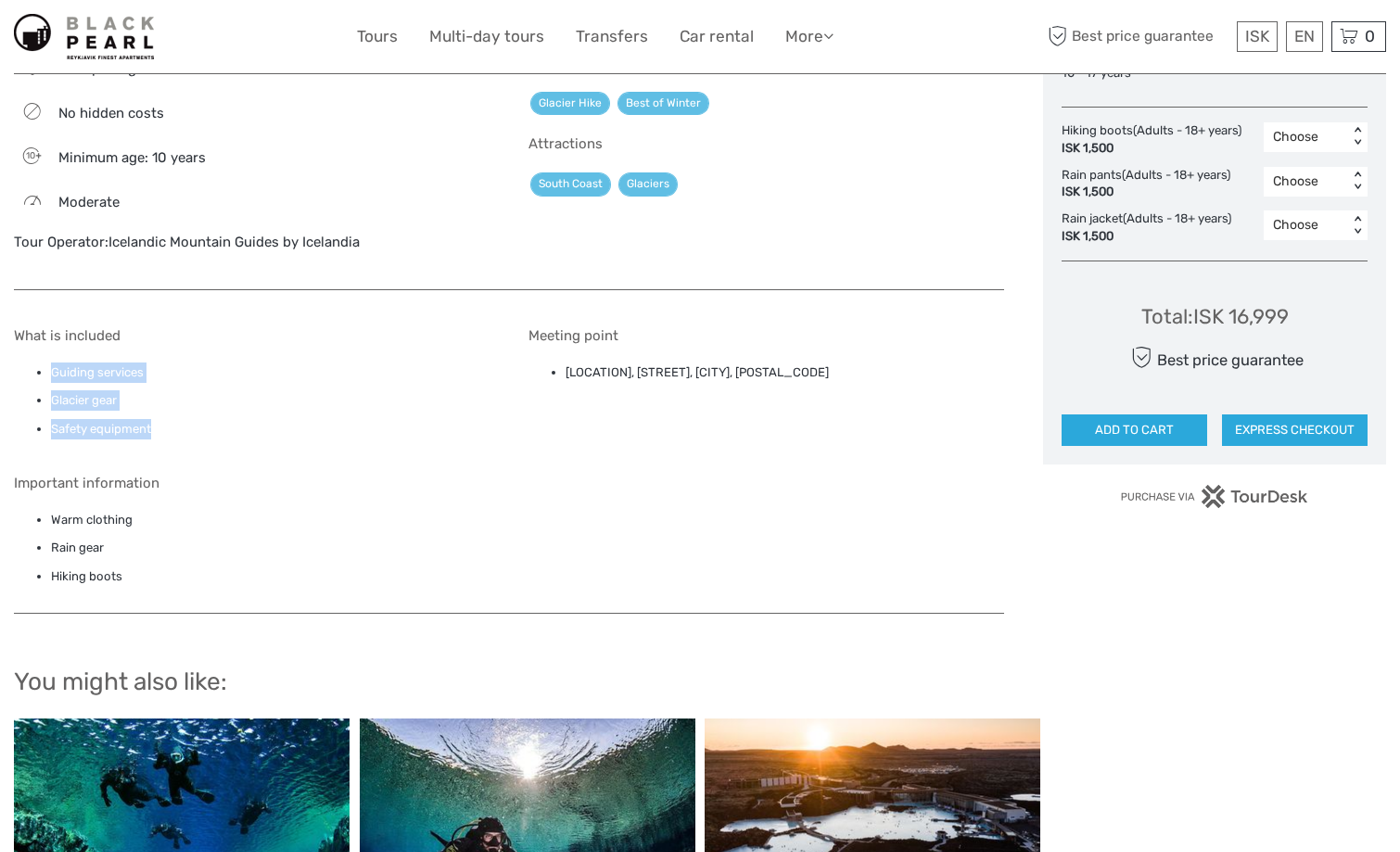 drag, startPoint x: 54, startPoint y: 371, endPoint x: 159, endPoint y: 438, distance: 124.5552 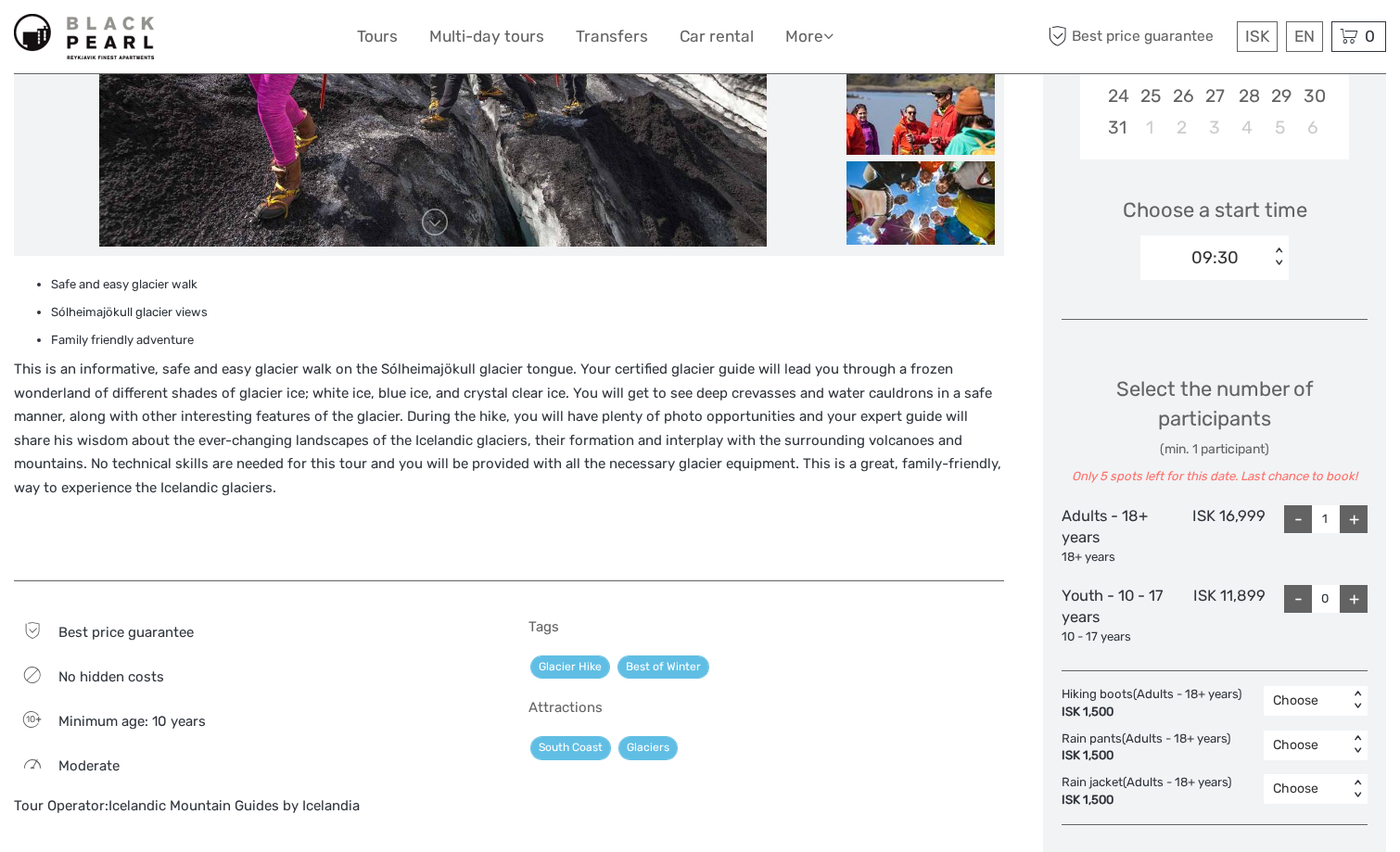 scroll, scrollTop: 499, scrollLeft: 0, axis: vertical 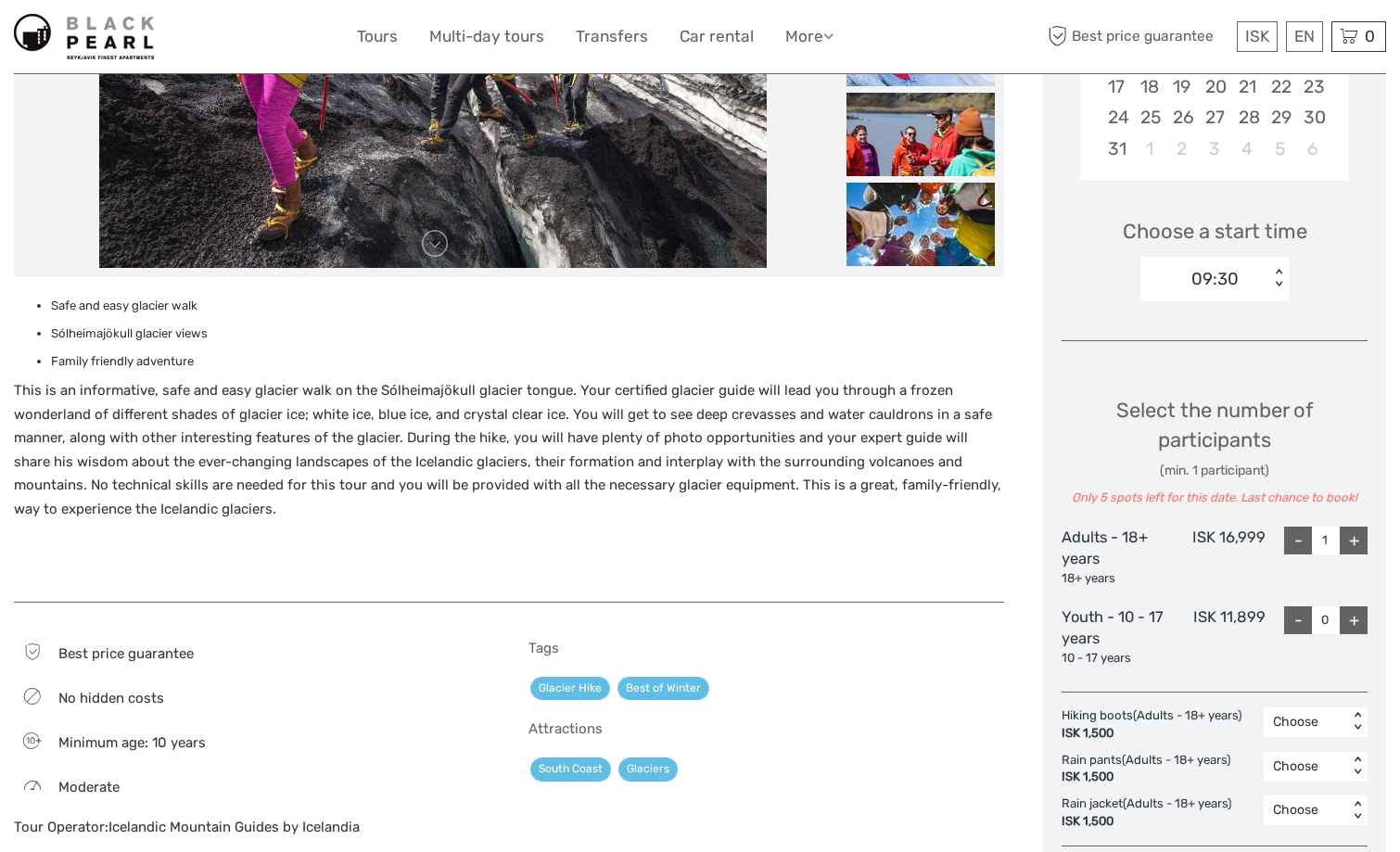 click on "+" at bounding box center (1354, 540) 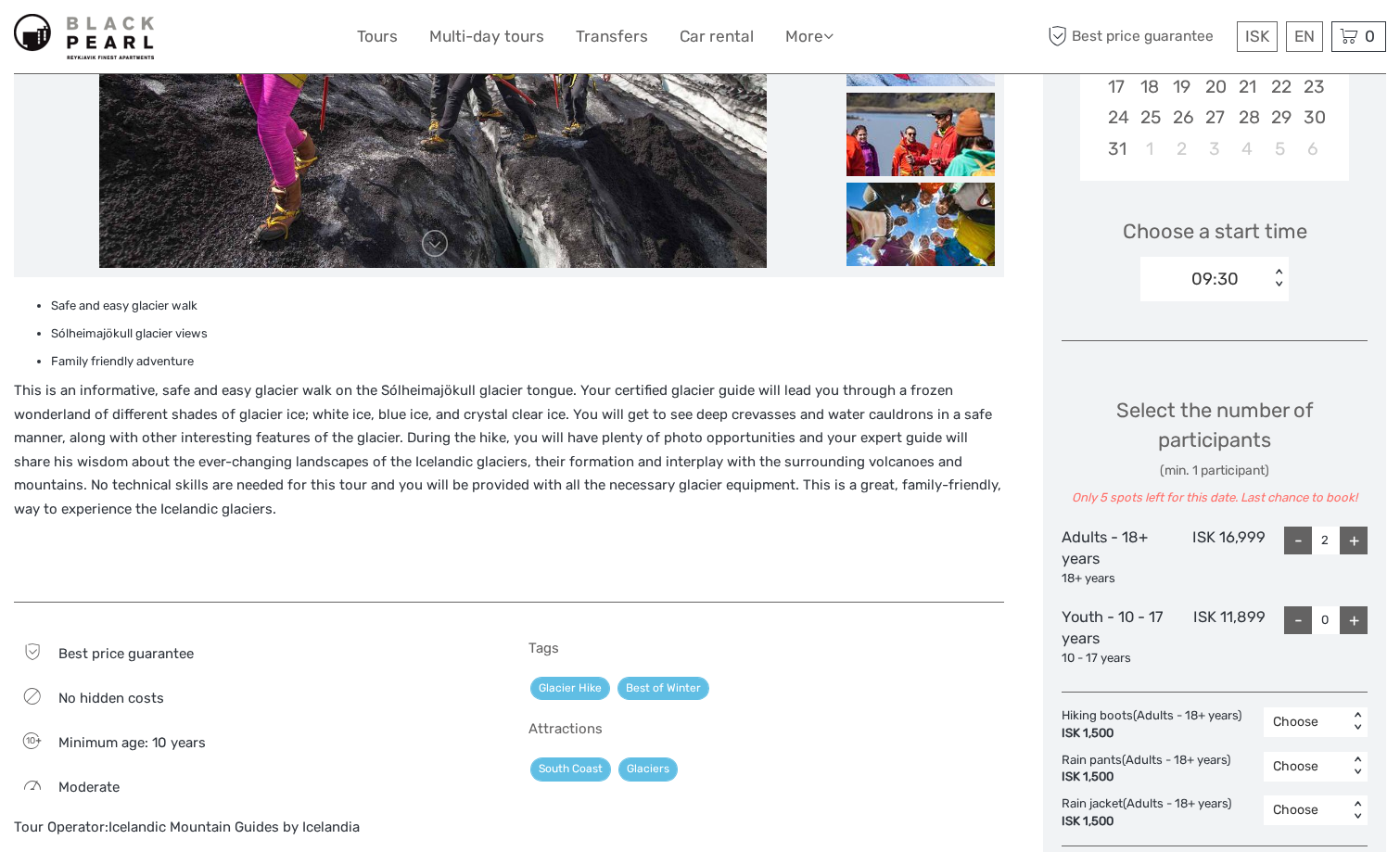 click on "09:30" at bounding box center (1215, 279) 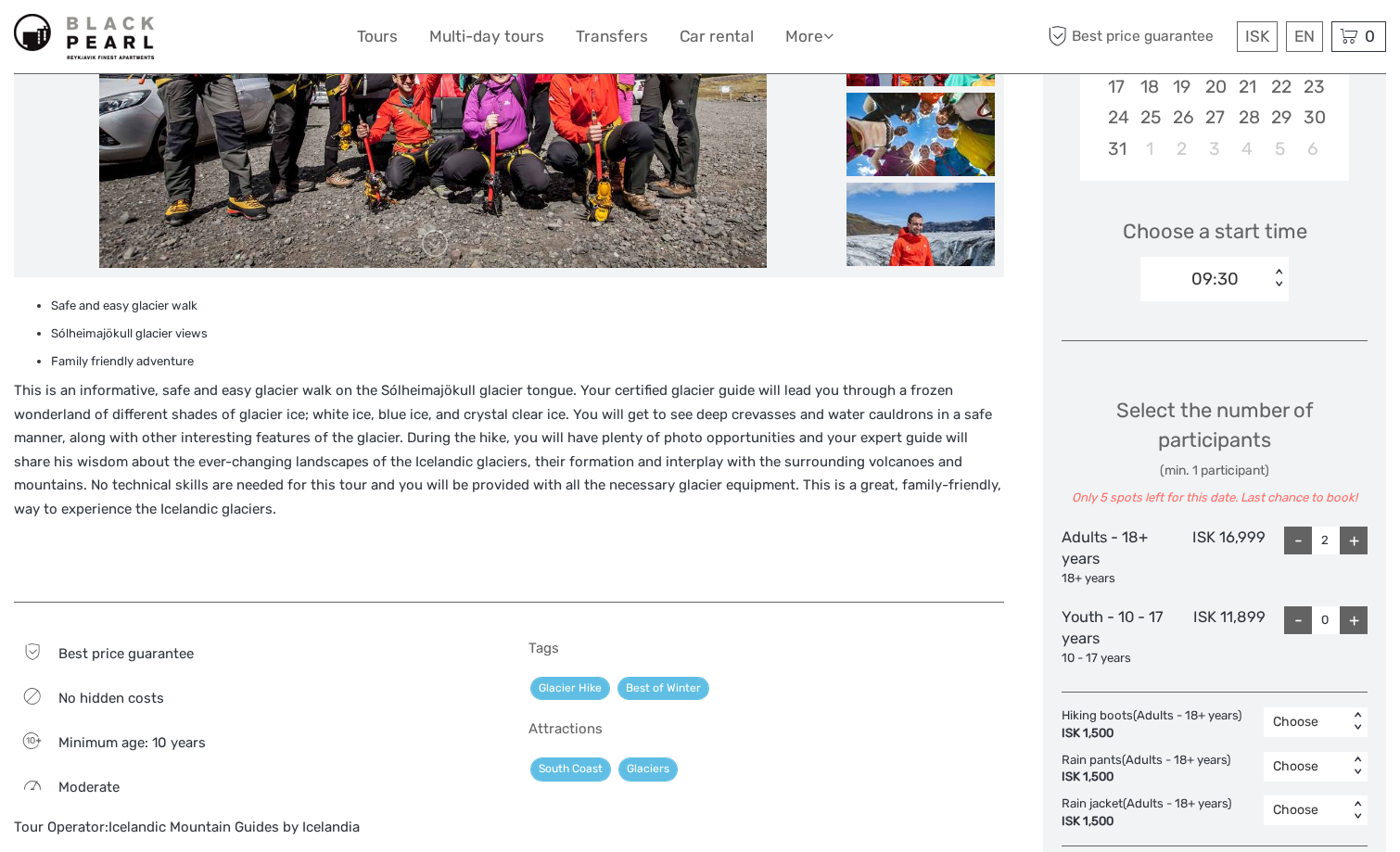 click on "+" at bounding box center (1354, 540) 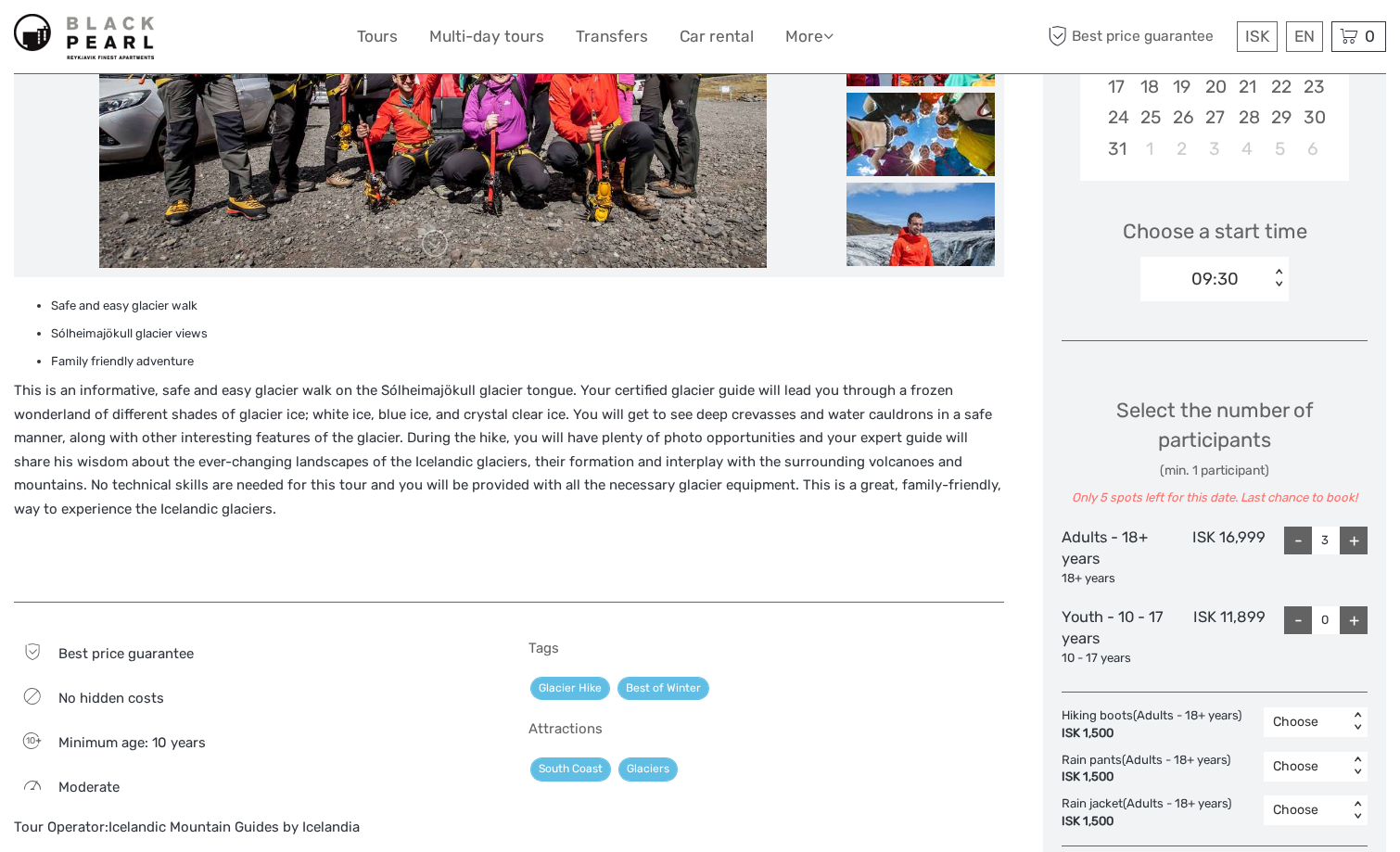 click on "+" at bounding box center [1354, 540] 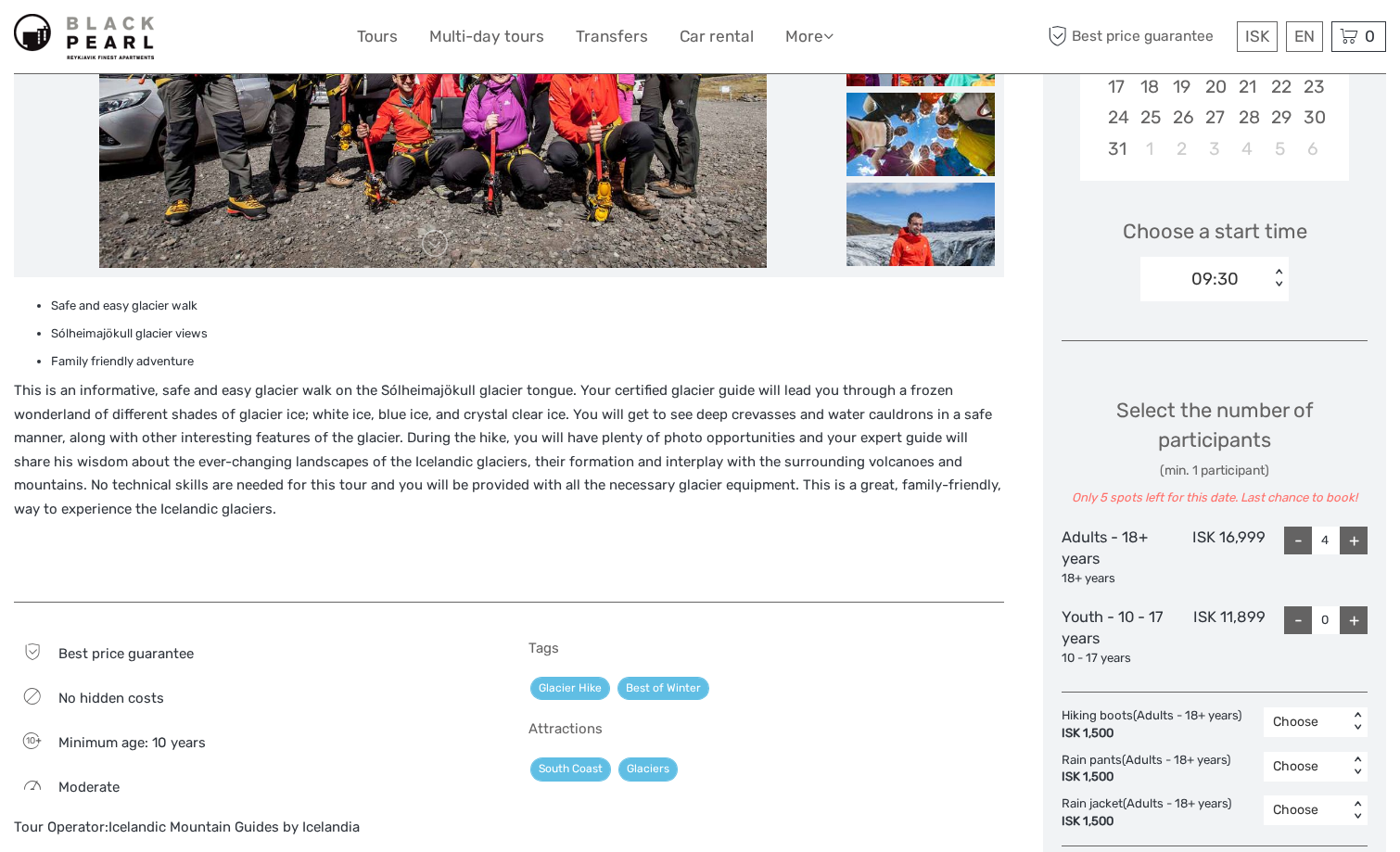 click on "+" at bounding box center [1354, 540] 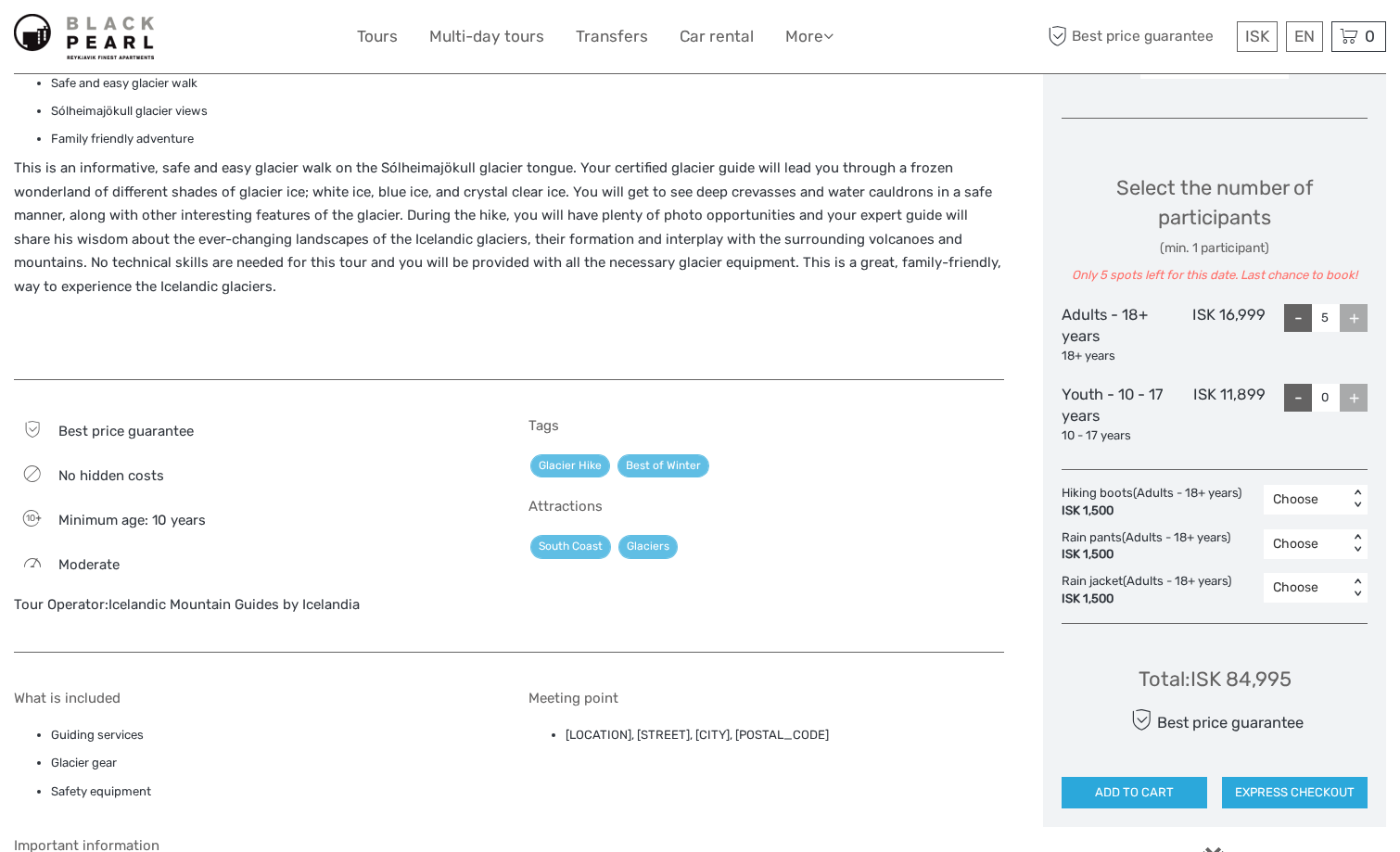 scroll, scrollTop: 798, scrollLeft: 0, axis: vertical 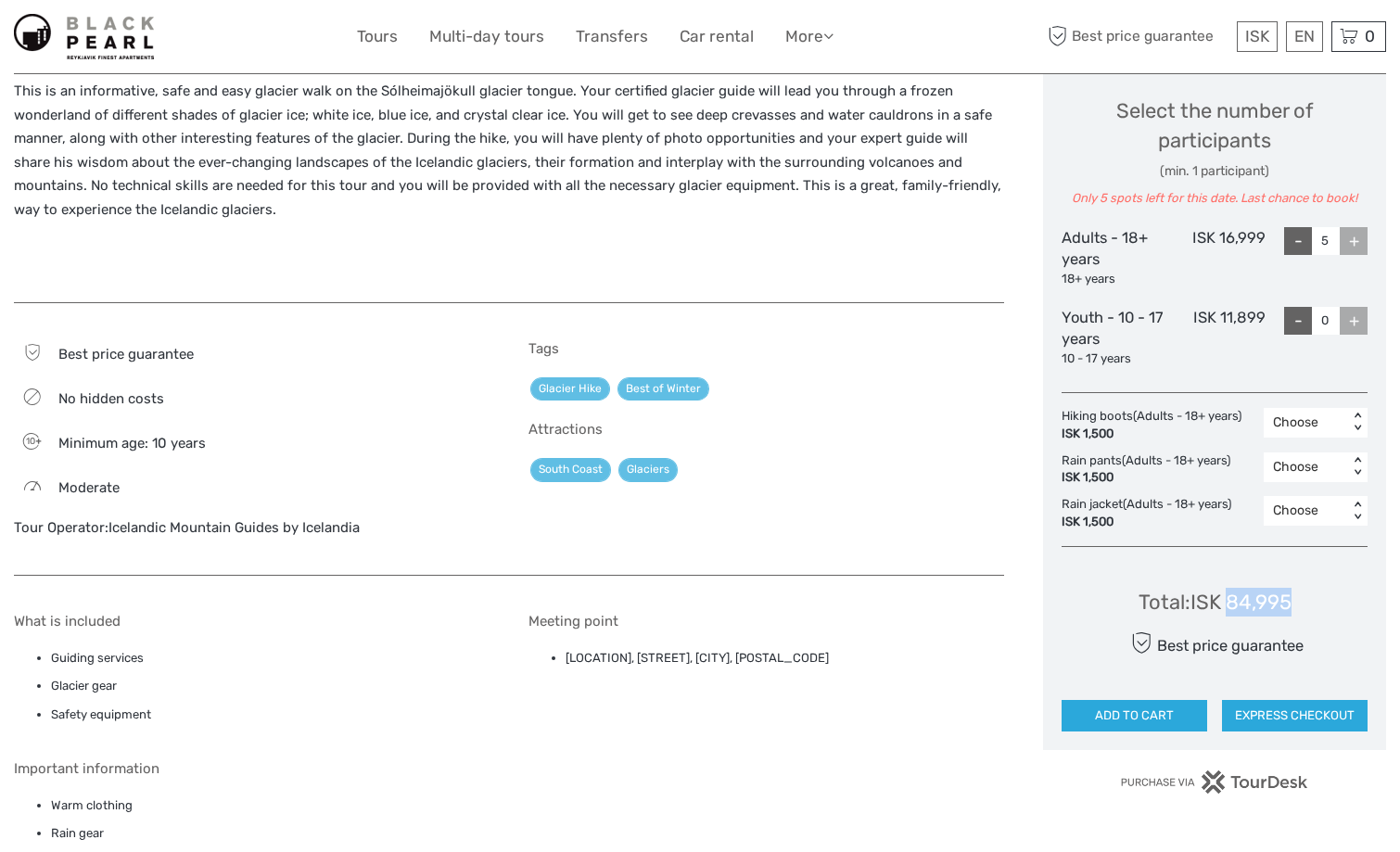 drag, startPoint x: 1228, startPoint y: 602, endPoint x: 1292, endPoint y: 596, distance: 64.28063 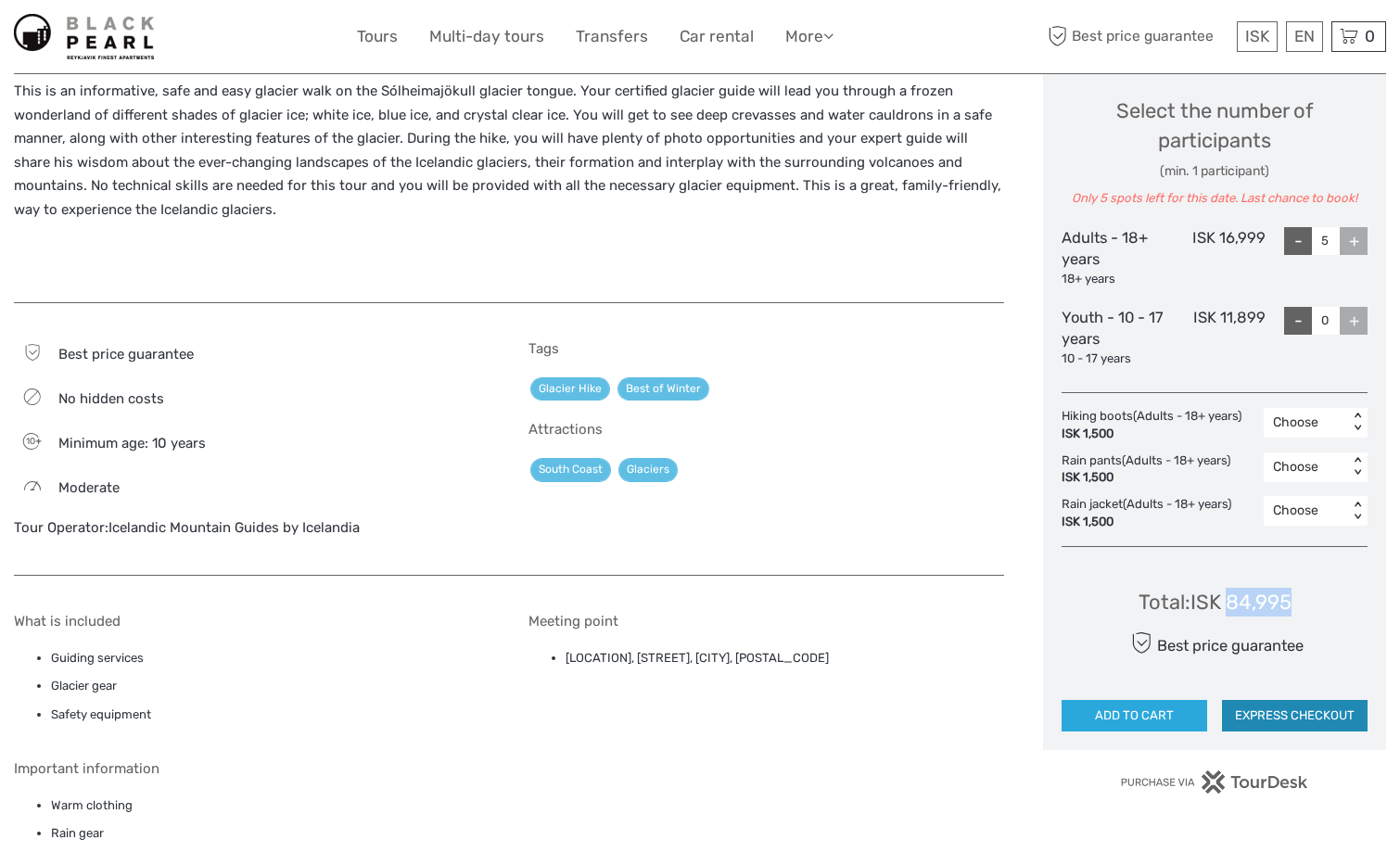 scroll, scrollTop: 807, scrollLeft: 0, axis: vertical 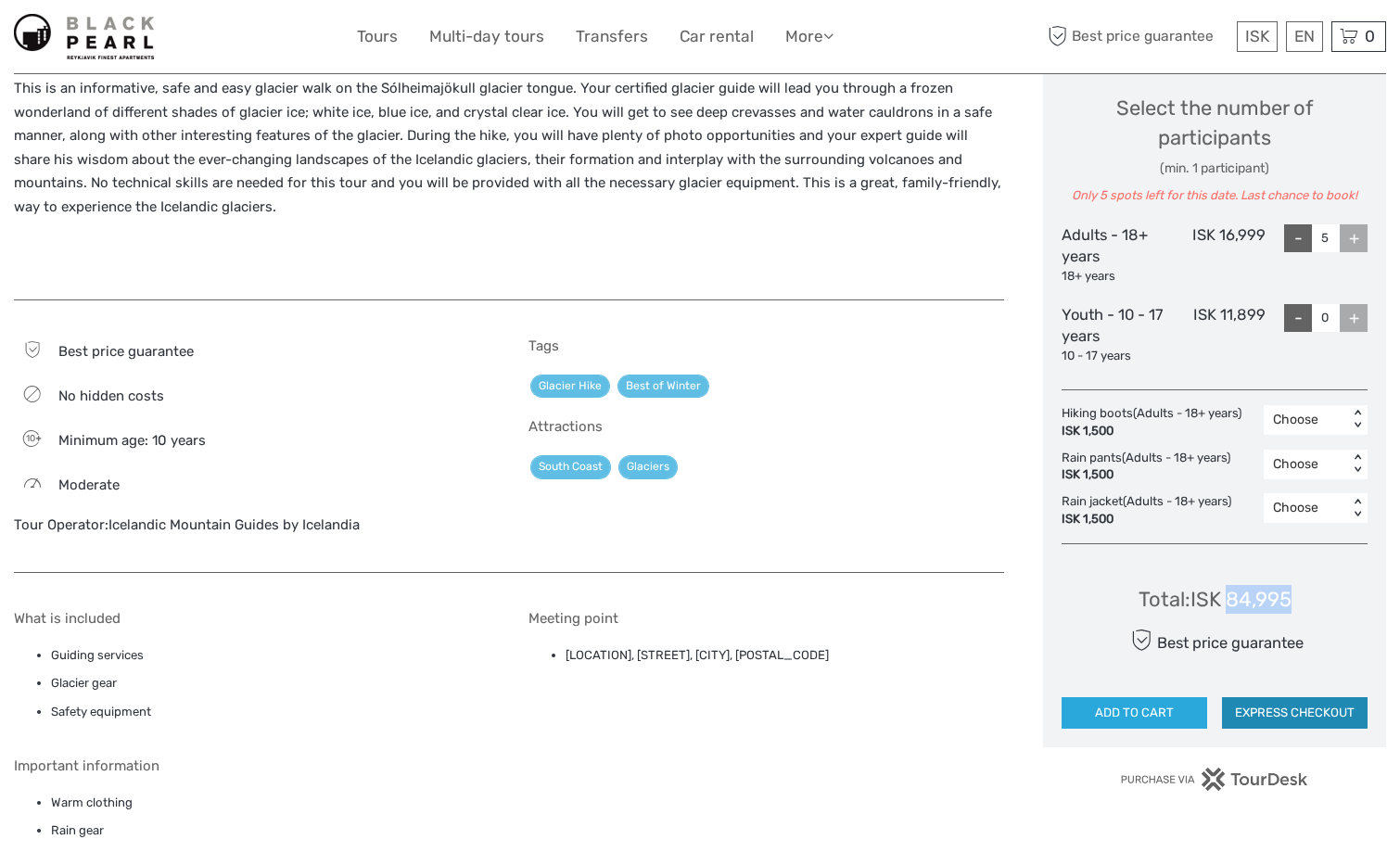 click on "EXPRESS CHECKOUT" at bounding box center [1294, 713] 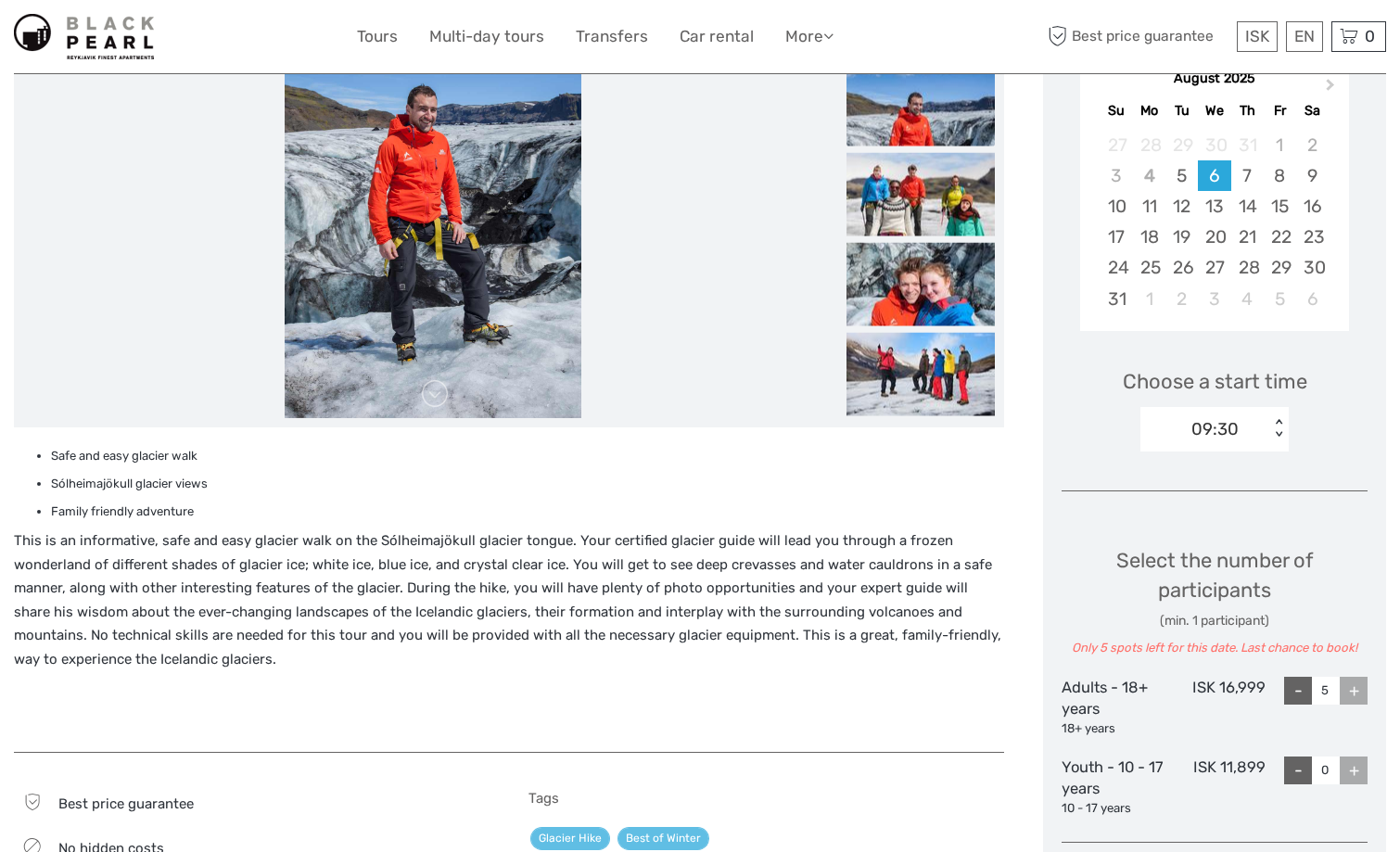 scroll, scrollTop: 38, scrollLeft: 0, axis: vertical 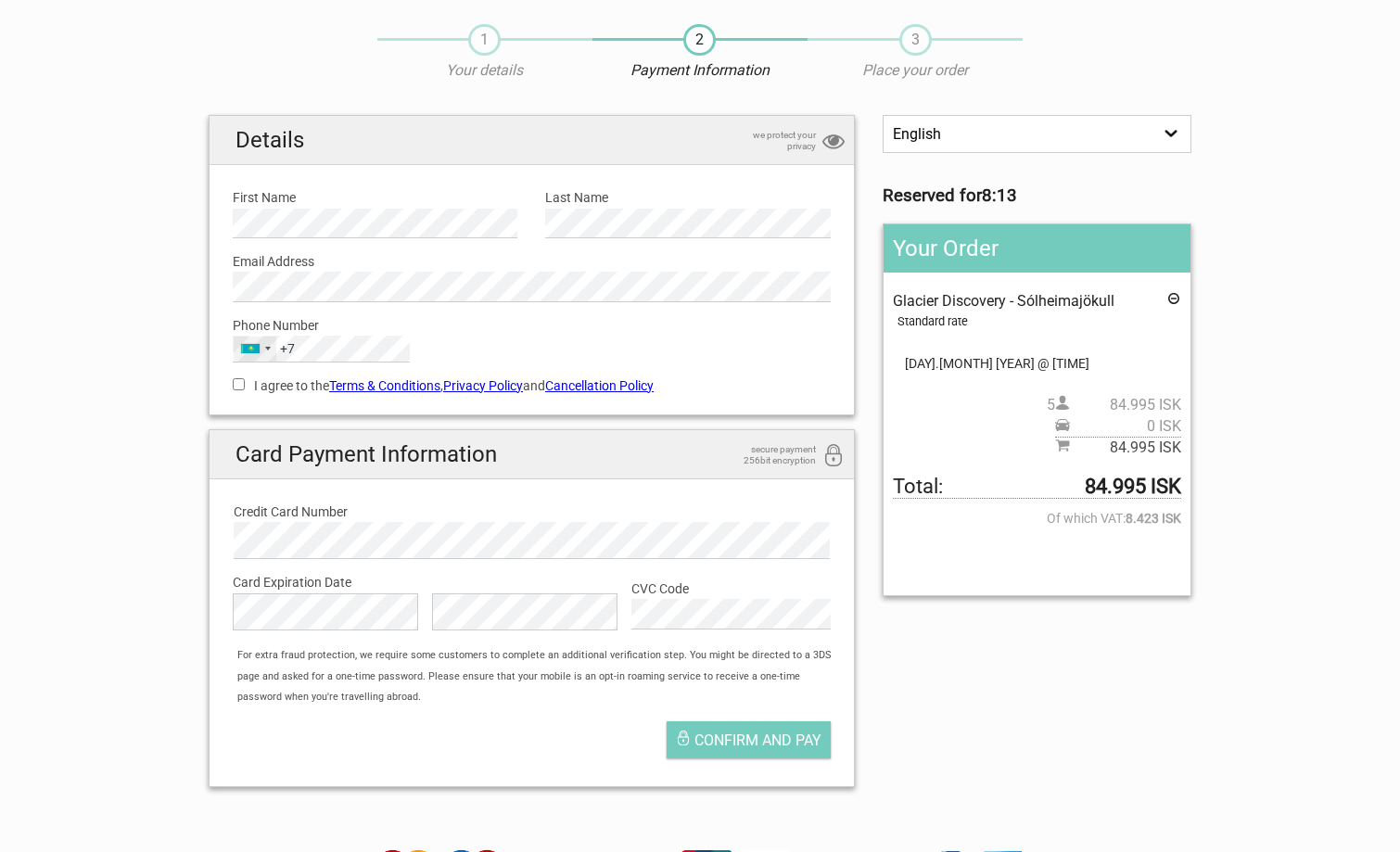 click on "Kazakhstan +7" at bounding box center (250, 349) 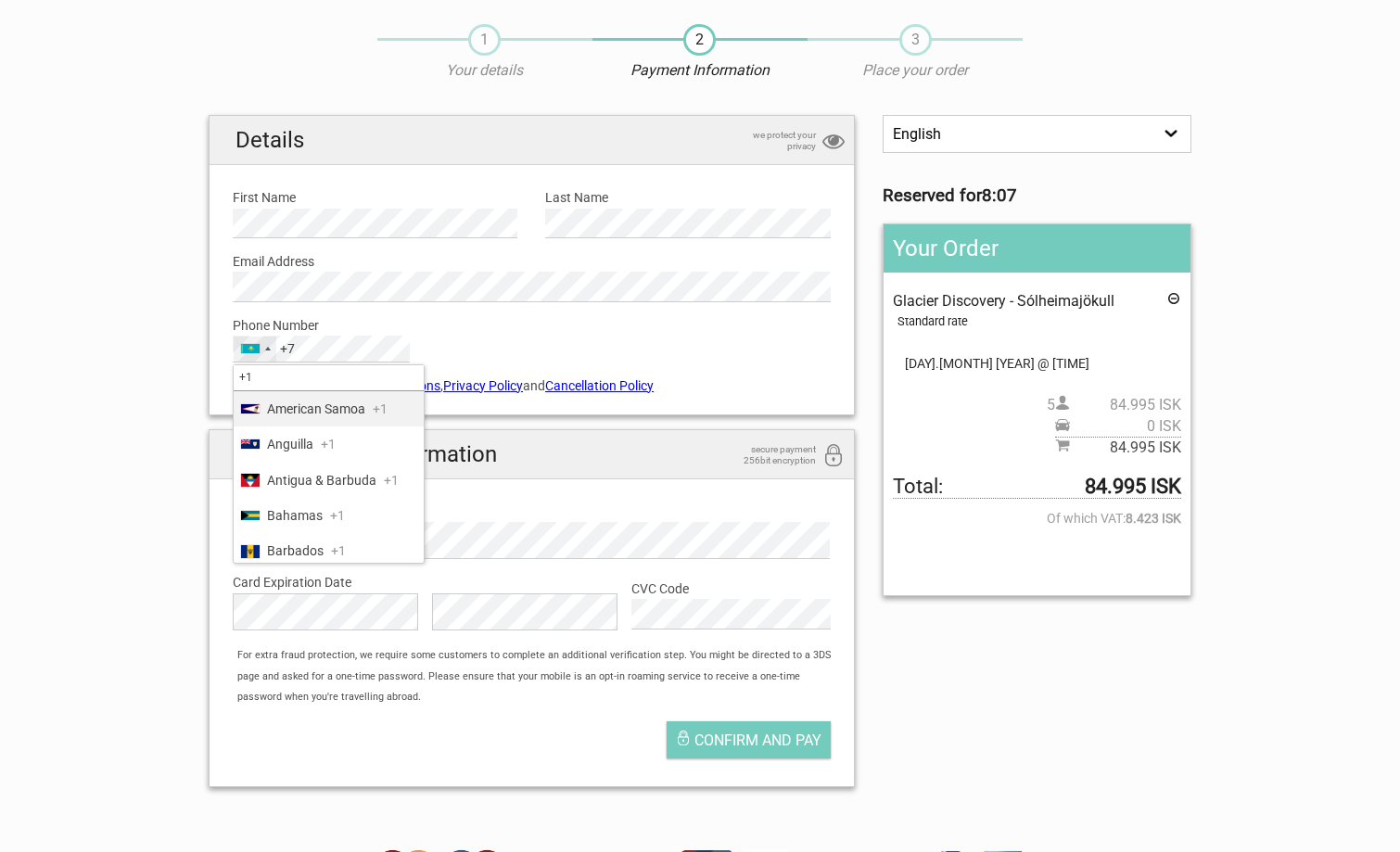 type on "+" 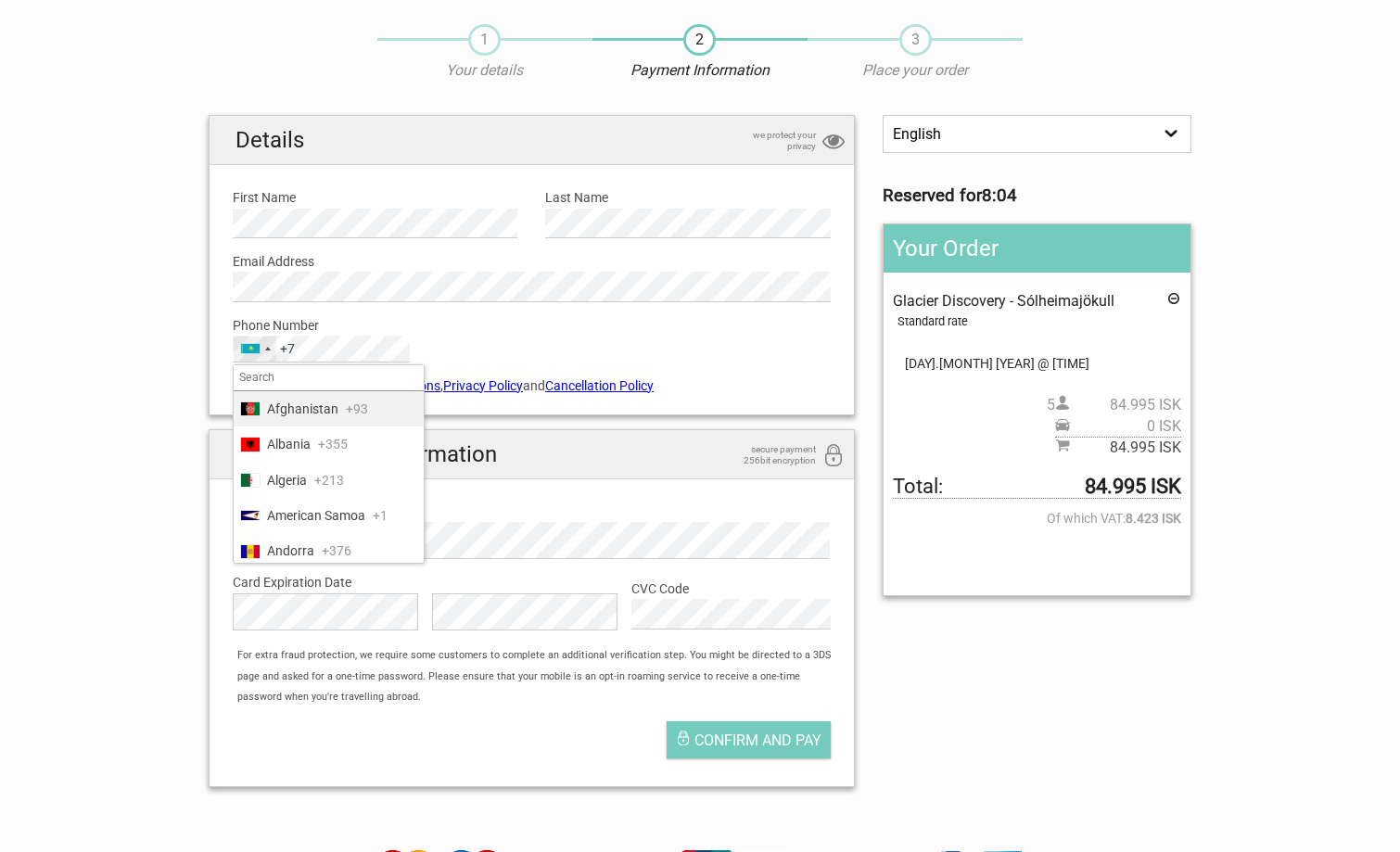paste on "+17187557130" 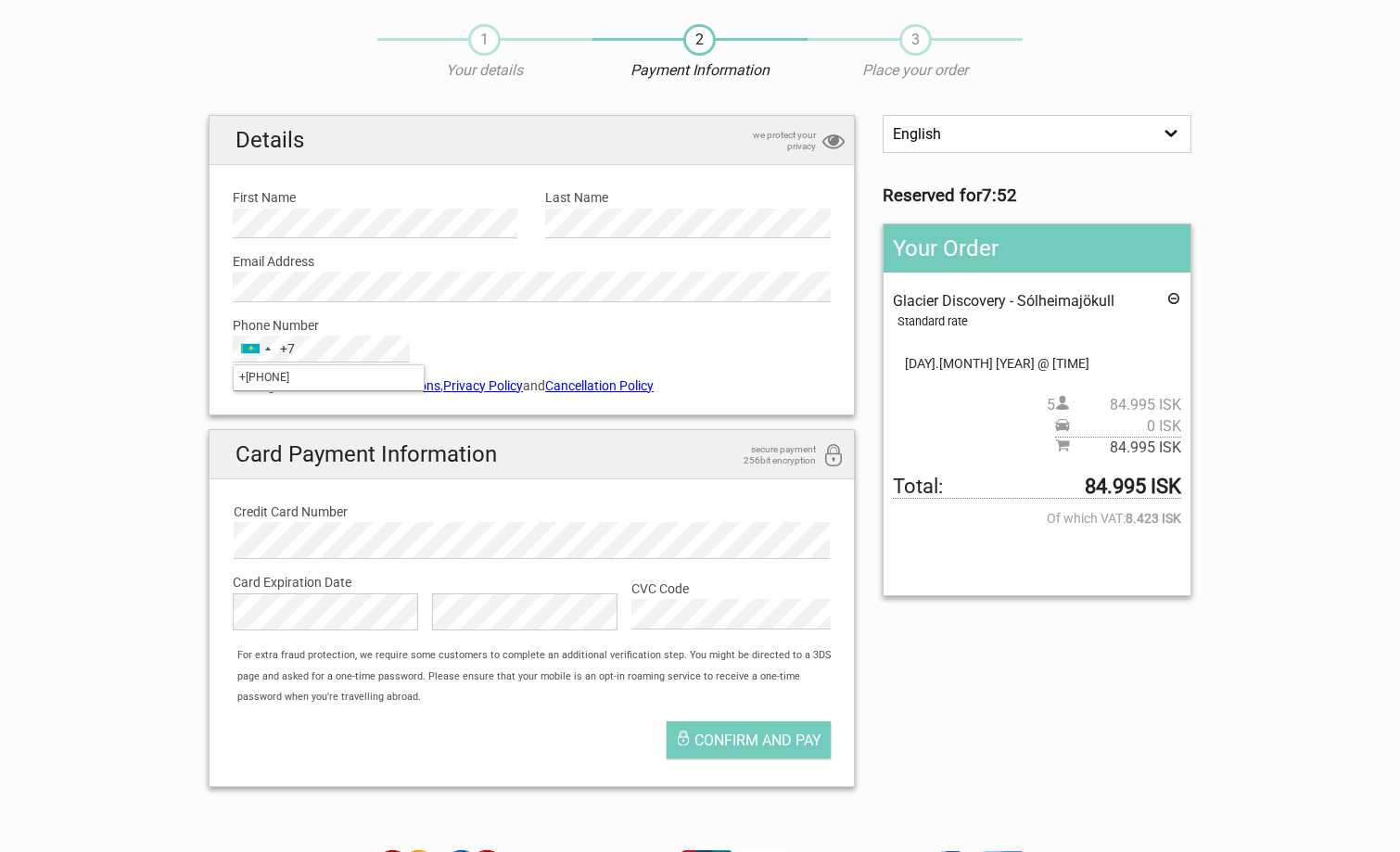 scroll, scrollTop: 49, scrollLeft: 0, axis: vertical 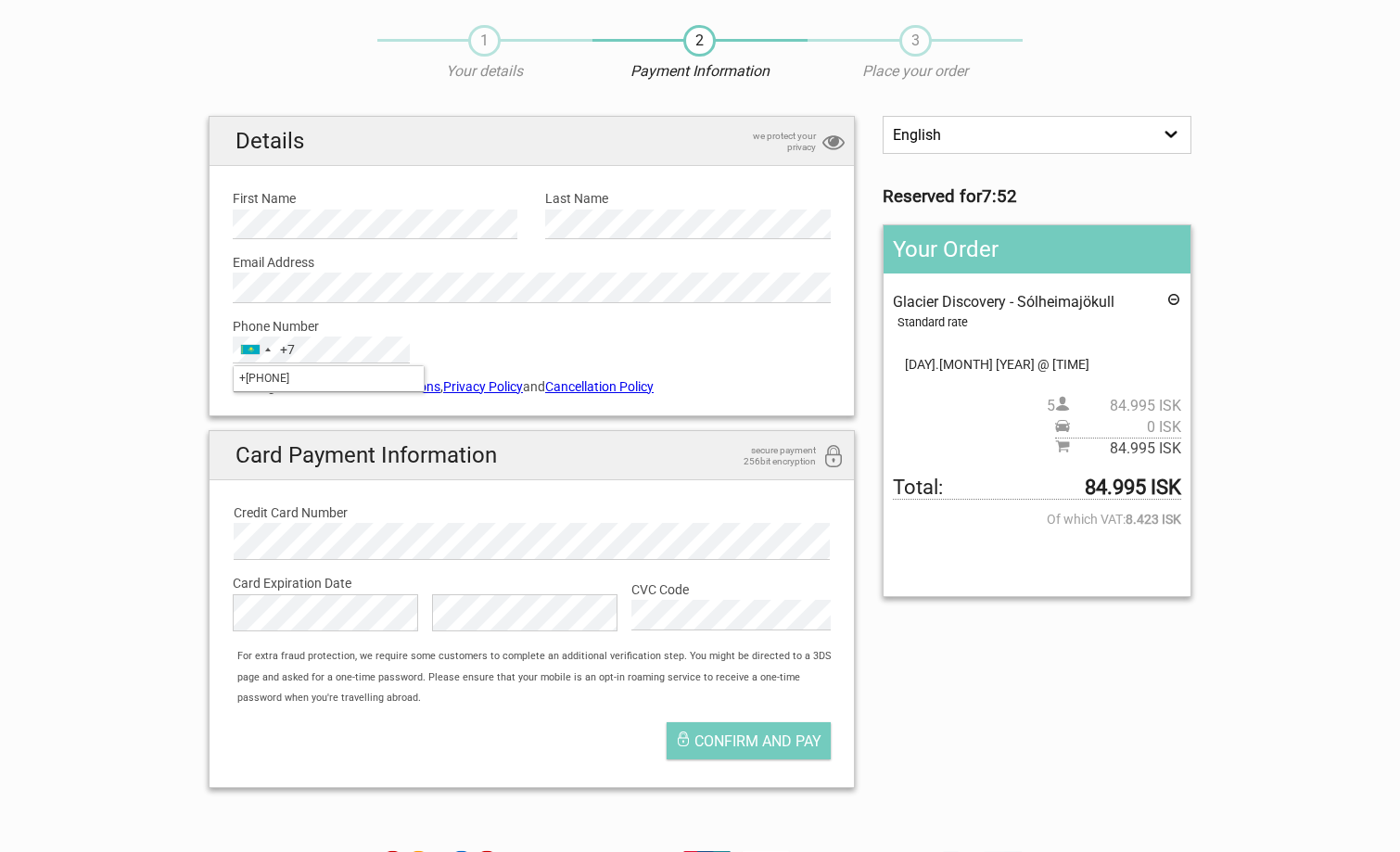 type on "+17187557130" 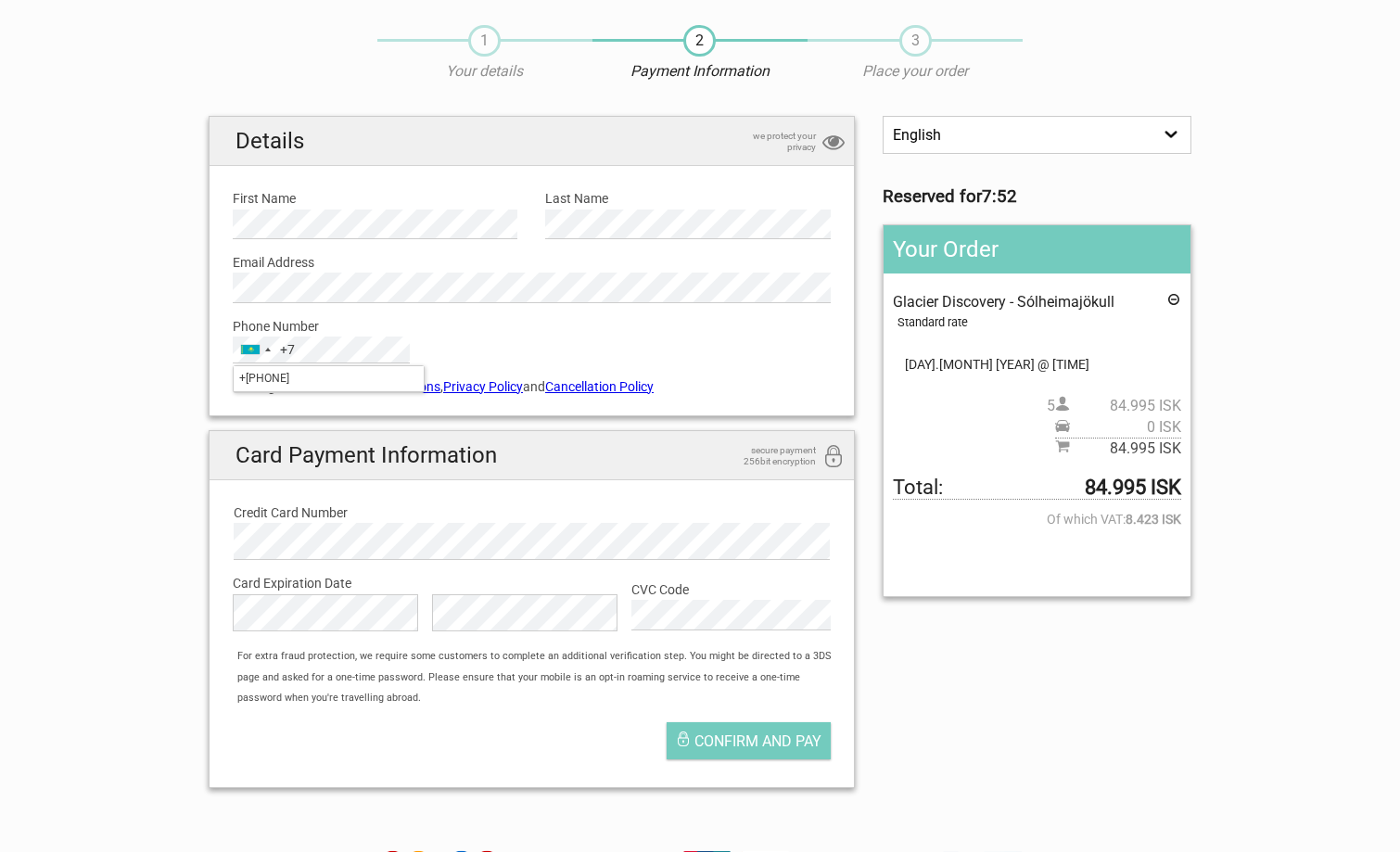 click on "Phone Number" at bounding box center (531, 326) 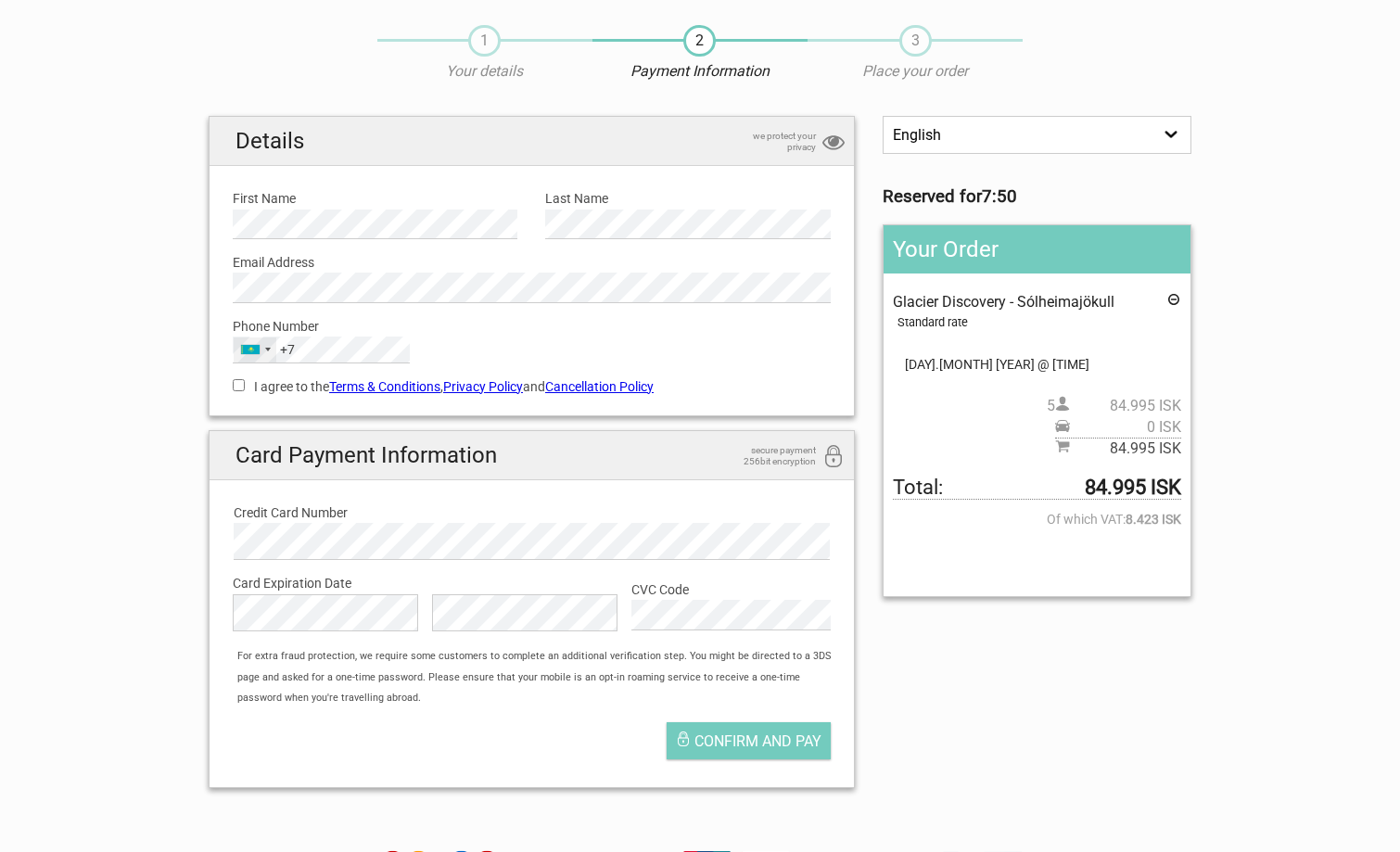click on "Kazakhstan +7" at bounding box center [255, 350] 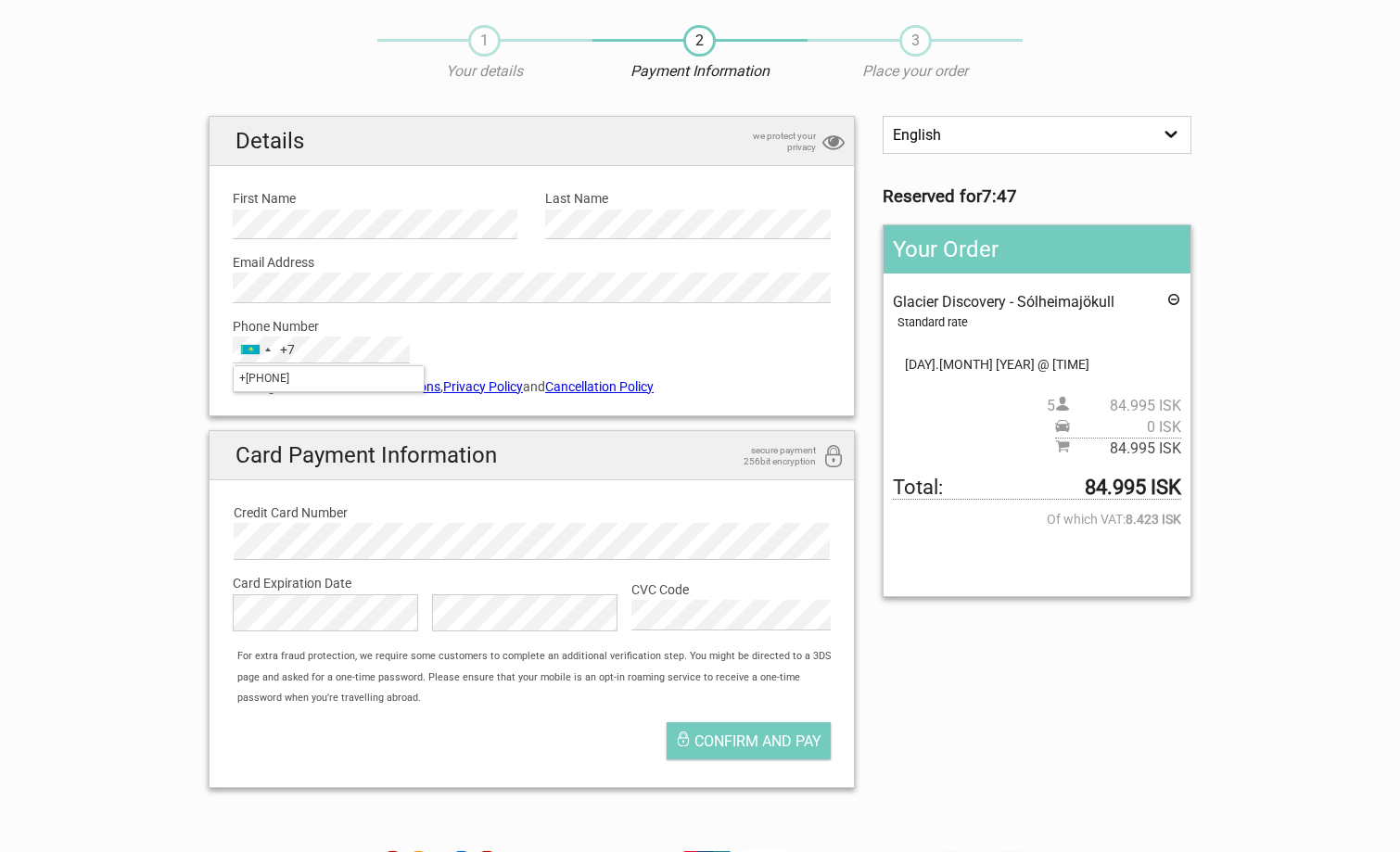 click on "Phone Number
Kazakhstan +7 +7 +17187557130 No results found
Please provide us with your phone number.
Please check that your phone number is correct.
Please select your country code.
This doesn't look like the right number of digits!" at bounding box center (531, 333) 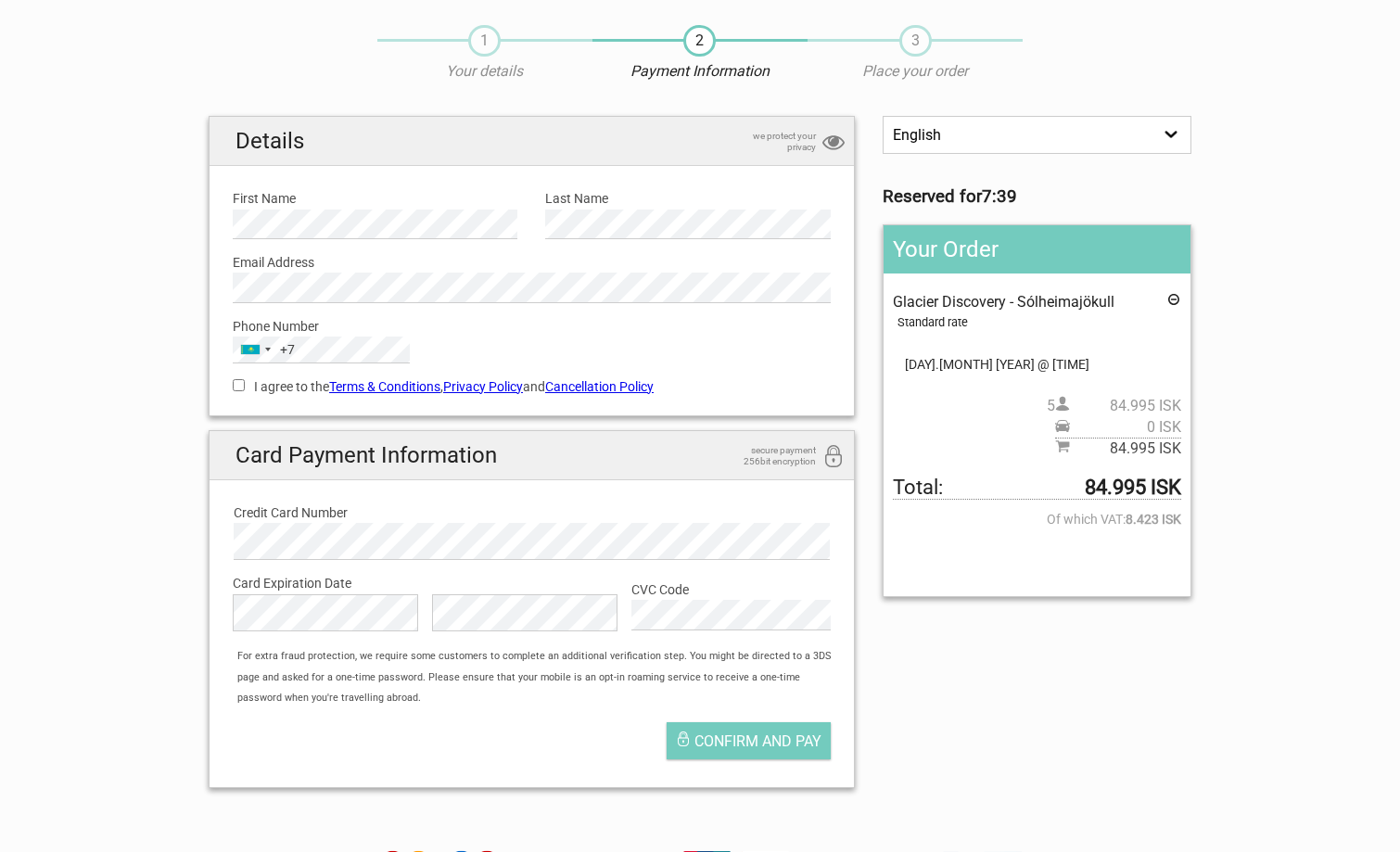 click on "+7" at bounding box center (287, 350) 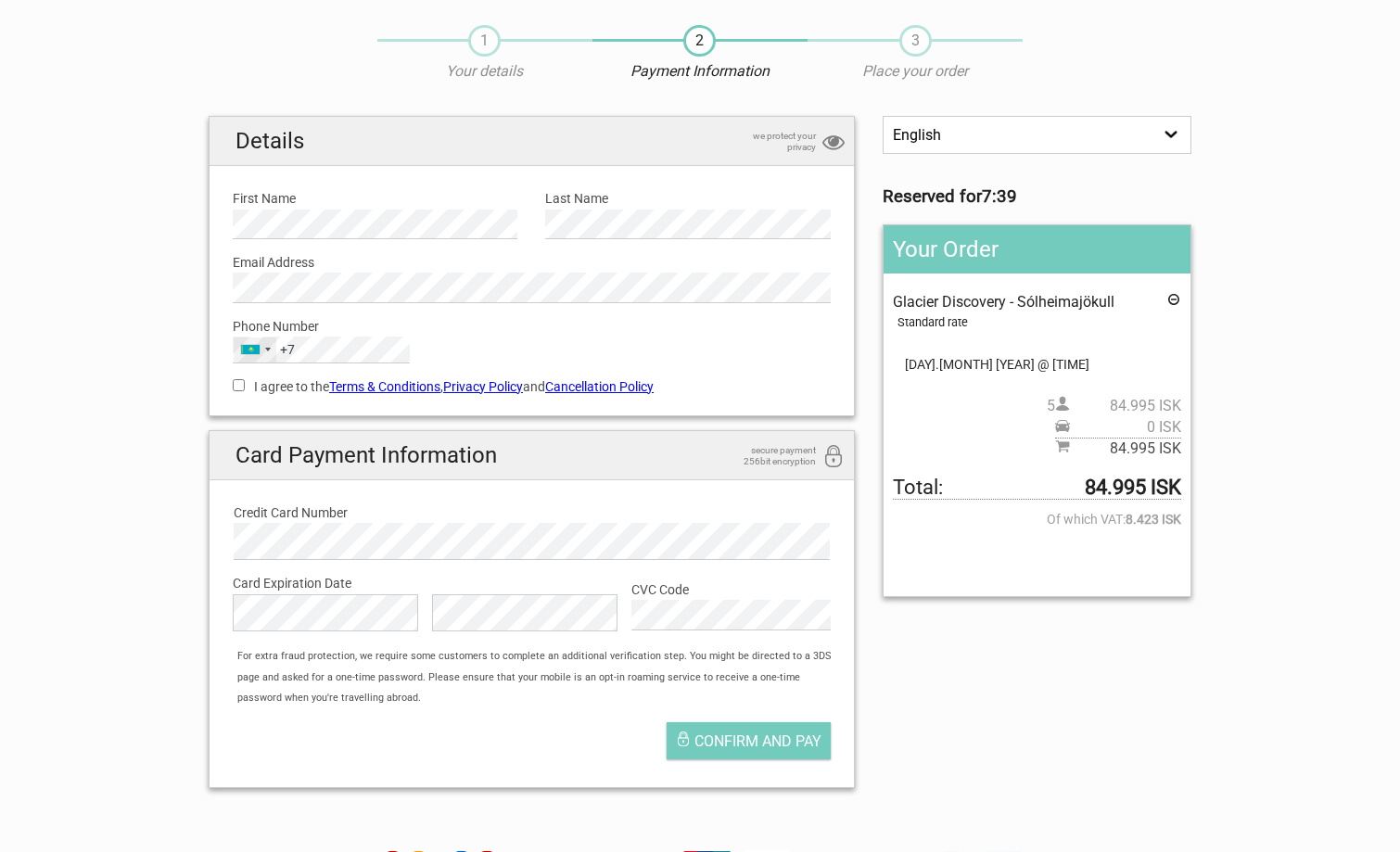 click on "Kazakhstan +7" at bounding box center [255, 350] 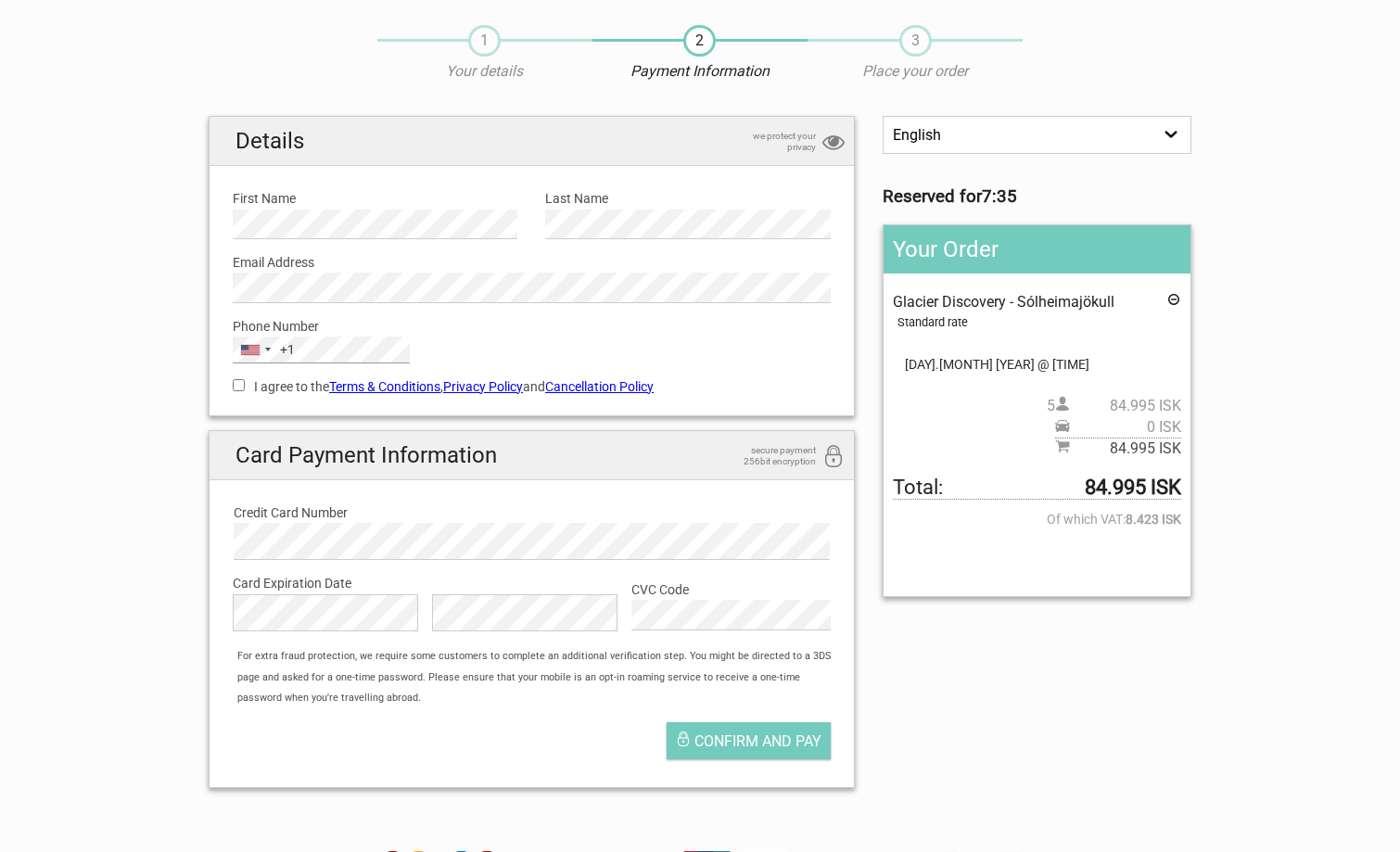 scroll, scrollTop: 58, scrollLeft: 0, axis: vertical 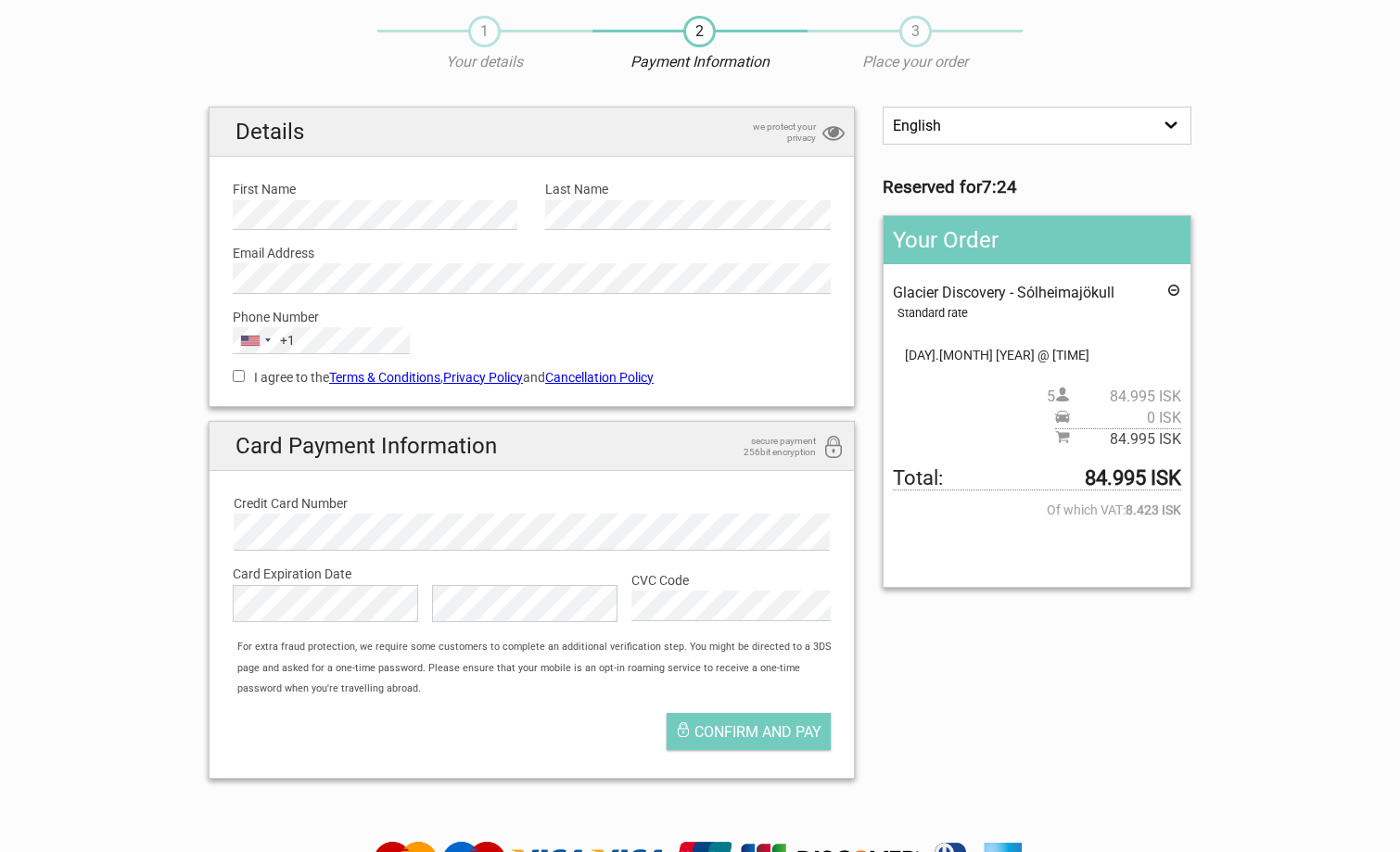 drag, startPoint x: 237, startPoint y: 373, endPoint x: 236, endPoint y: 384, distance: 11.045361 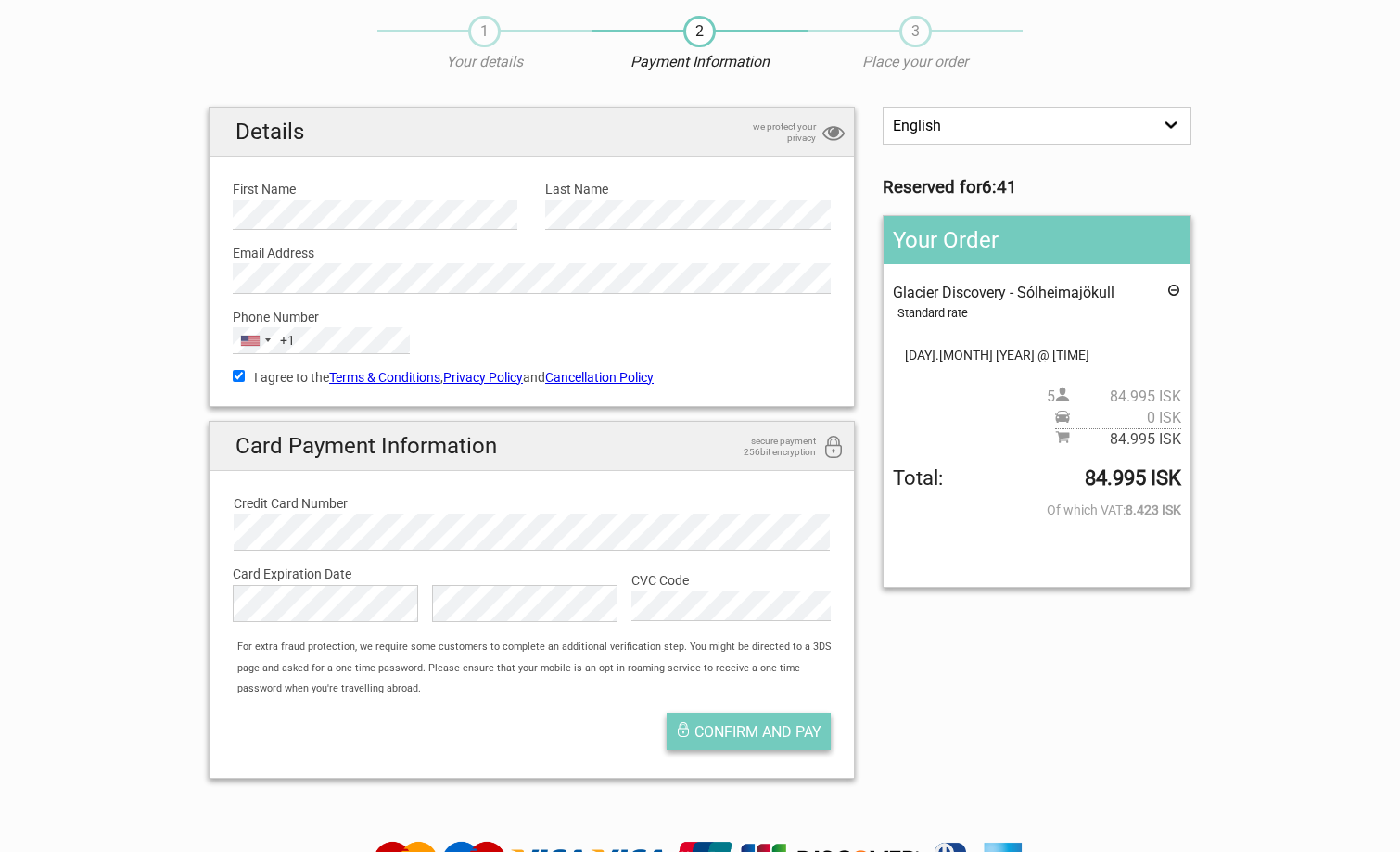 click on "Confirm and pay" at bounding box center [757, 731] 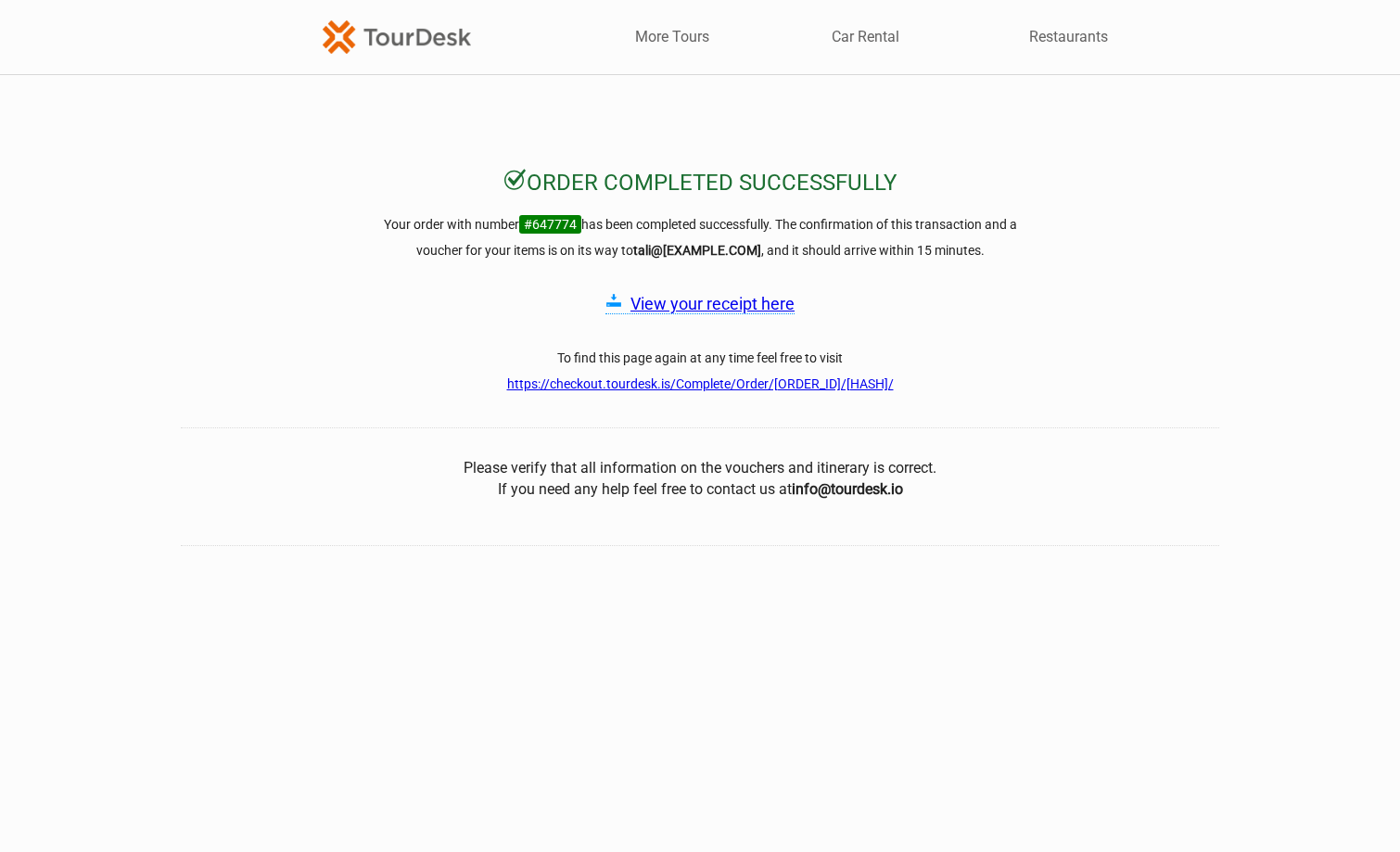 scroll, scrollTop: 0, scrollLeft: 0, axis: both 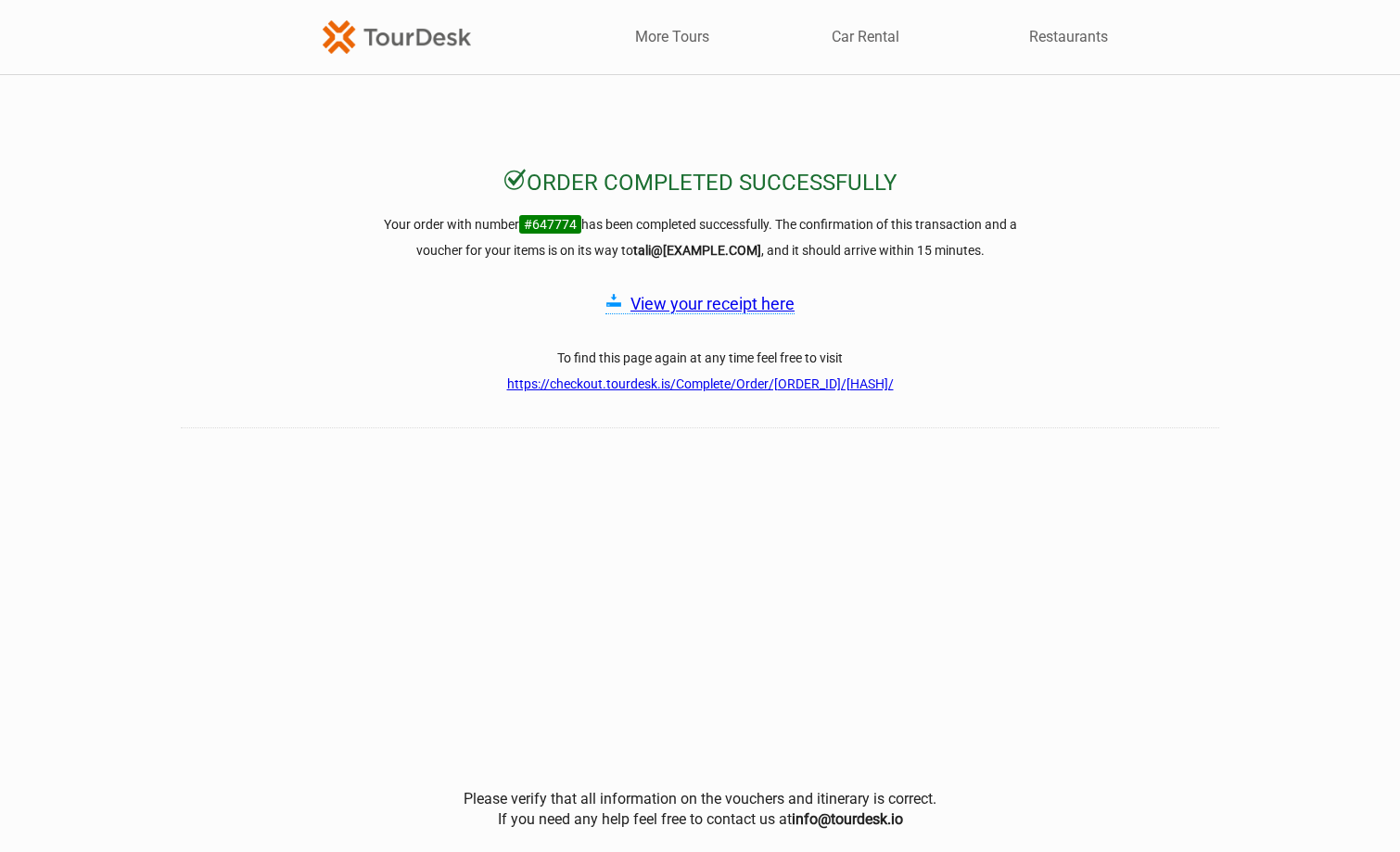 click at bounding box center (397, 36) 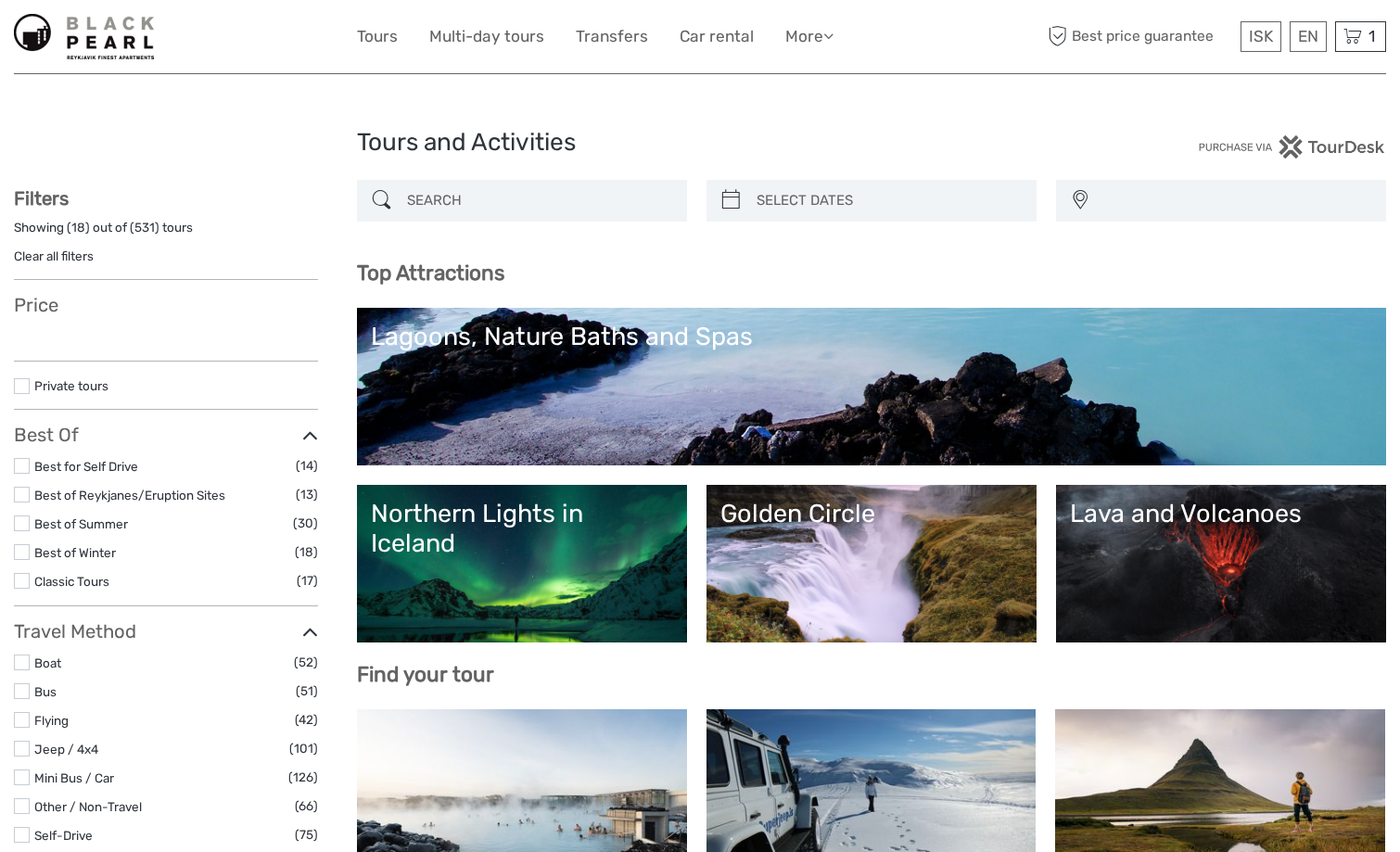 select 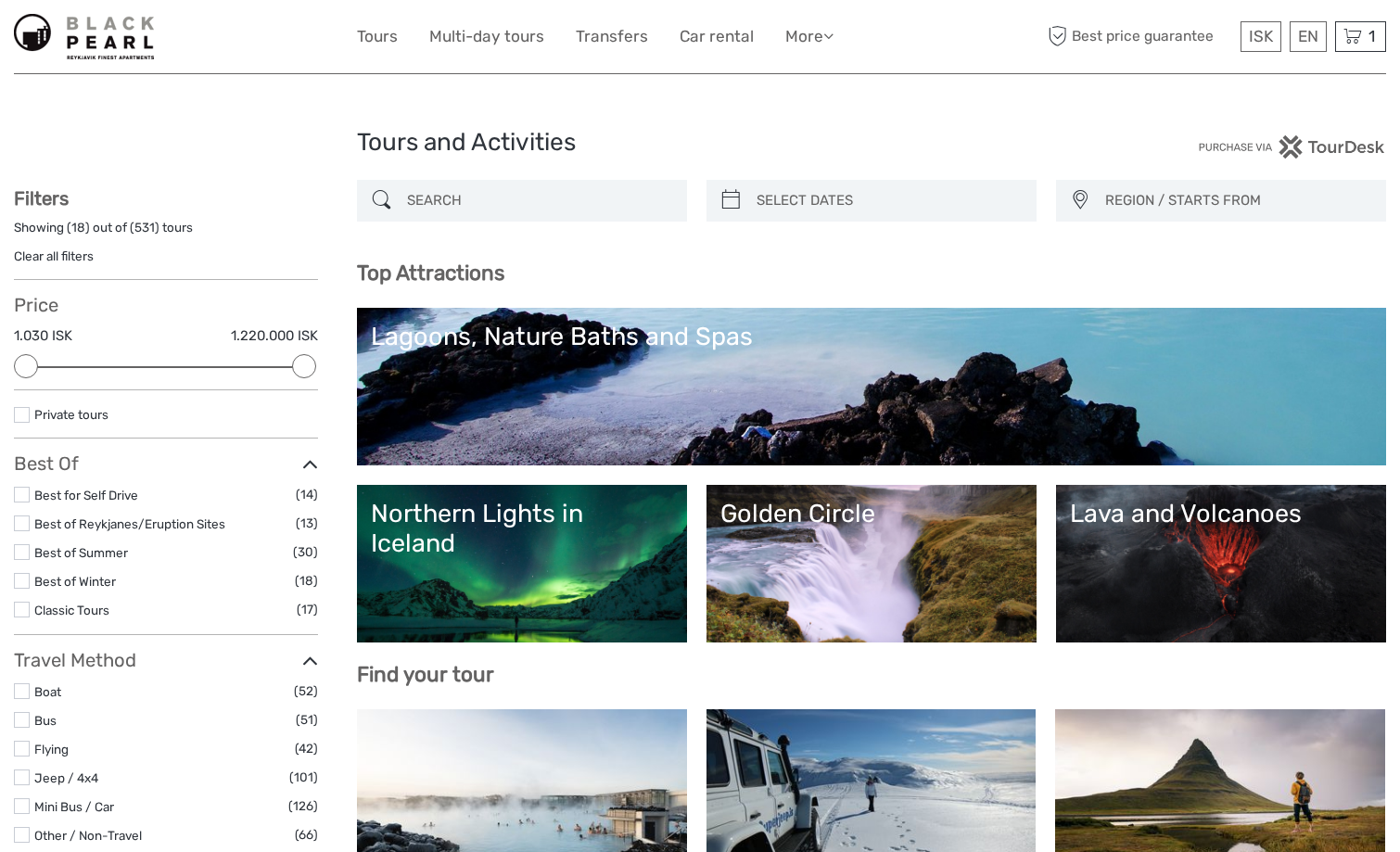 scroll, scrollTop: 0, scrollLeft: 0, axis: both 